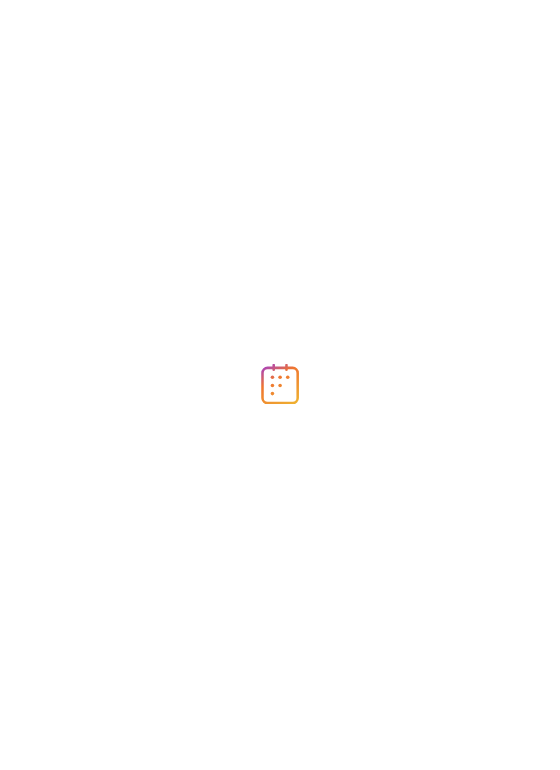 scroll, scrollTop: 0, scrollLeft: 0, axis: both 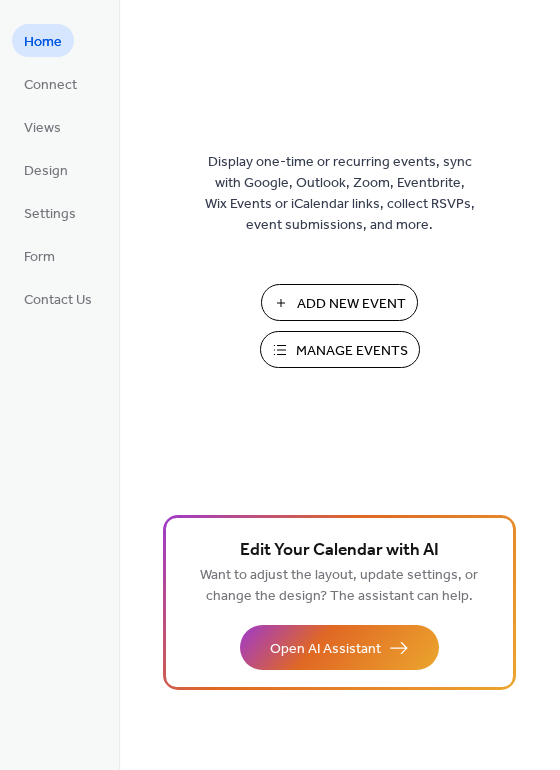 click on "Manage Events" at bounding box center [352, 351] 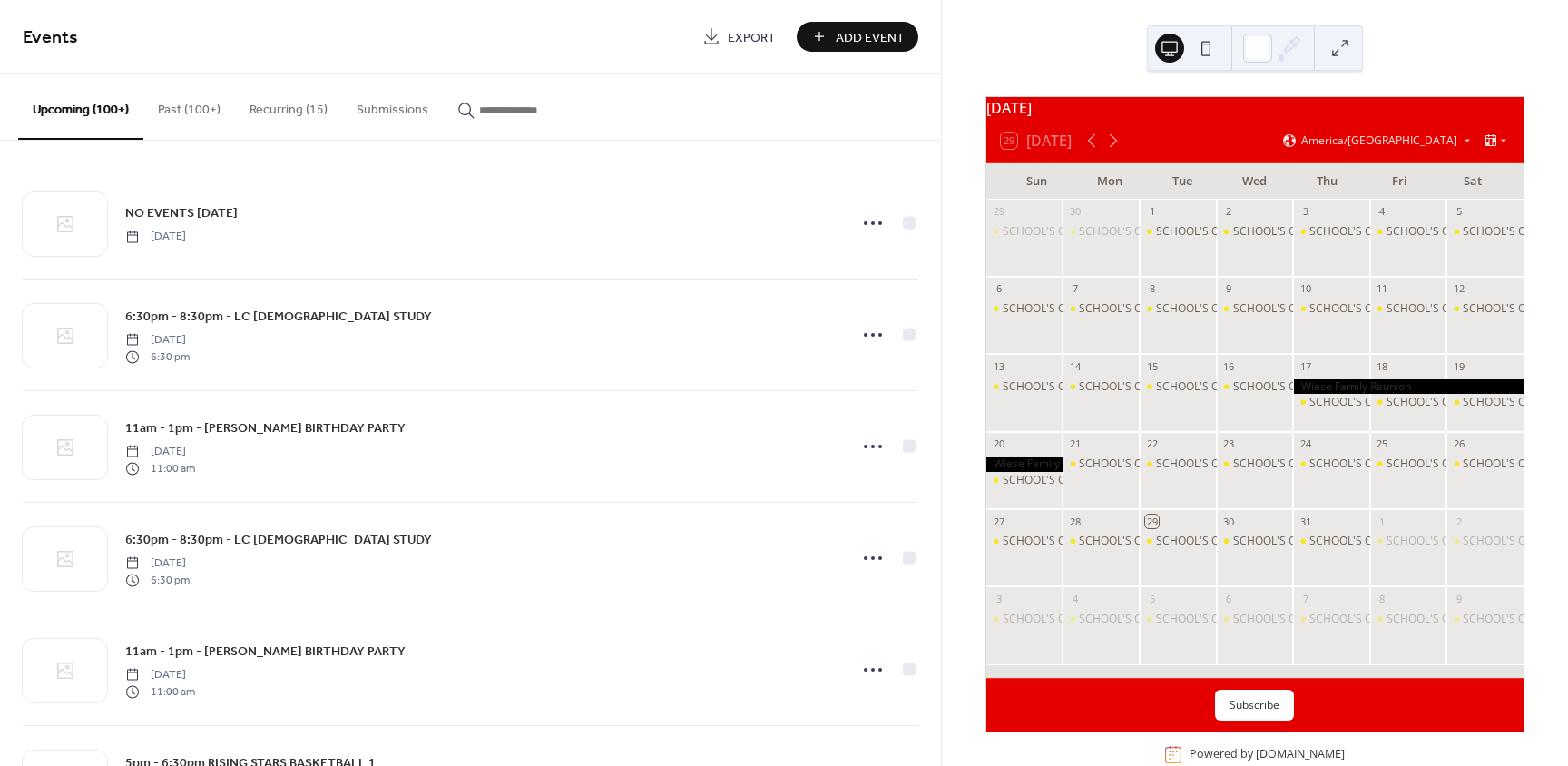 scroll, scrollTop: 0, scrollLeft: 0, axis: both 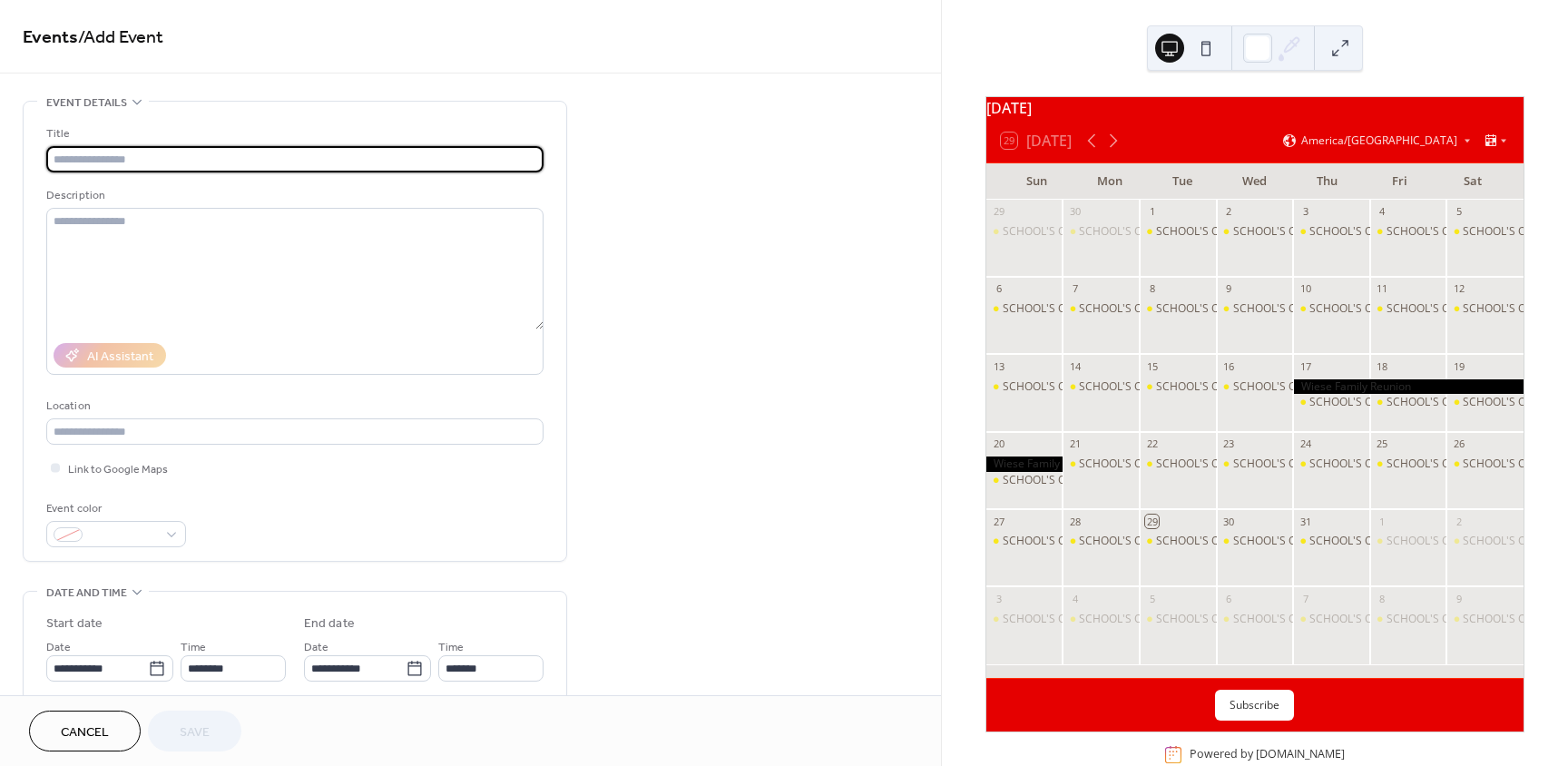 click at bounding box center (295, 159) 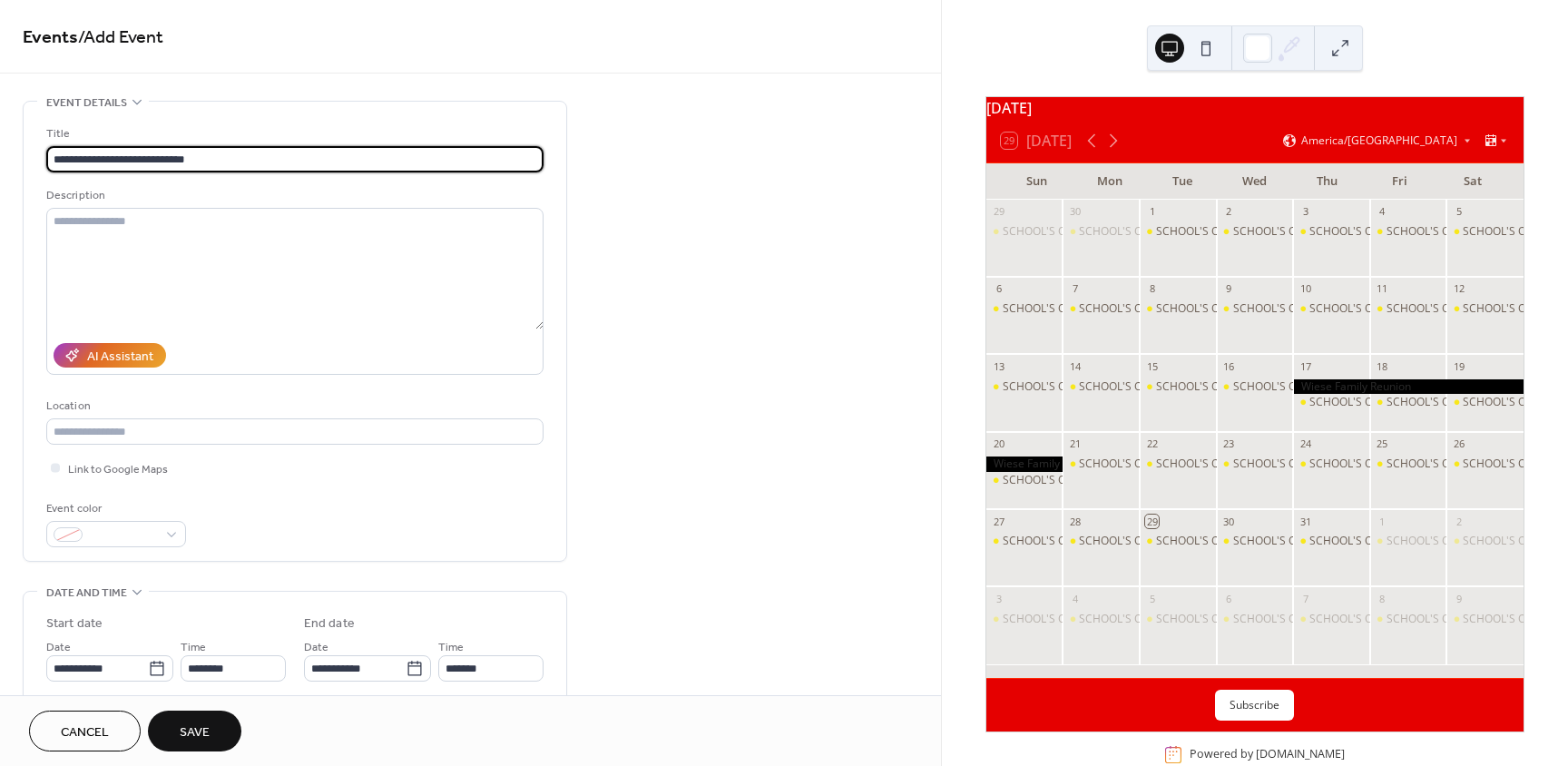 drag, startPoint x: 216, startPoint y: 152, endPoint x: 181, endPoint y: 153, distance: 35.014283 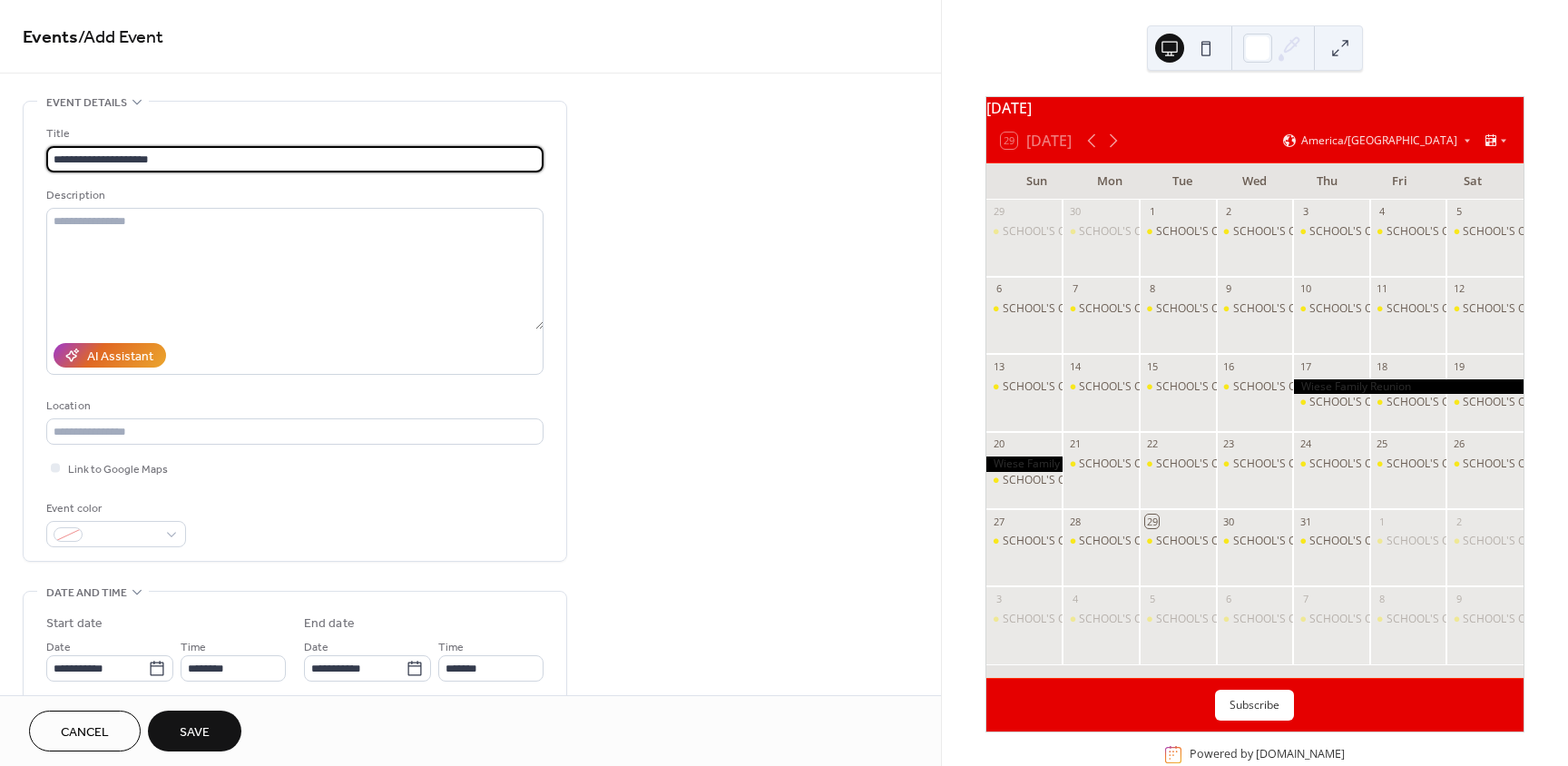 type on "**********" 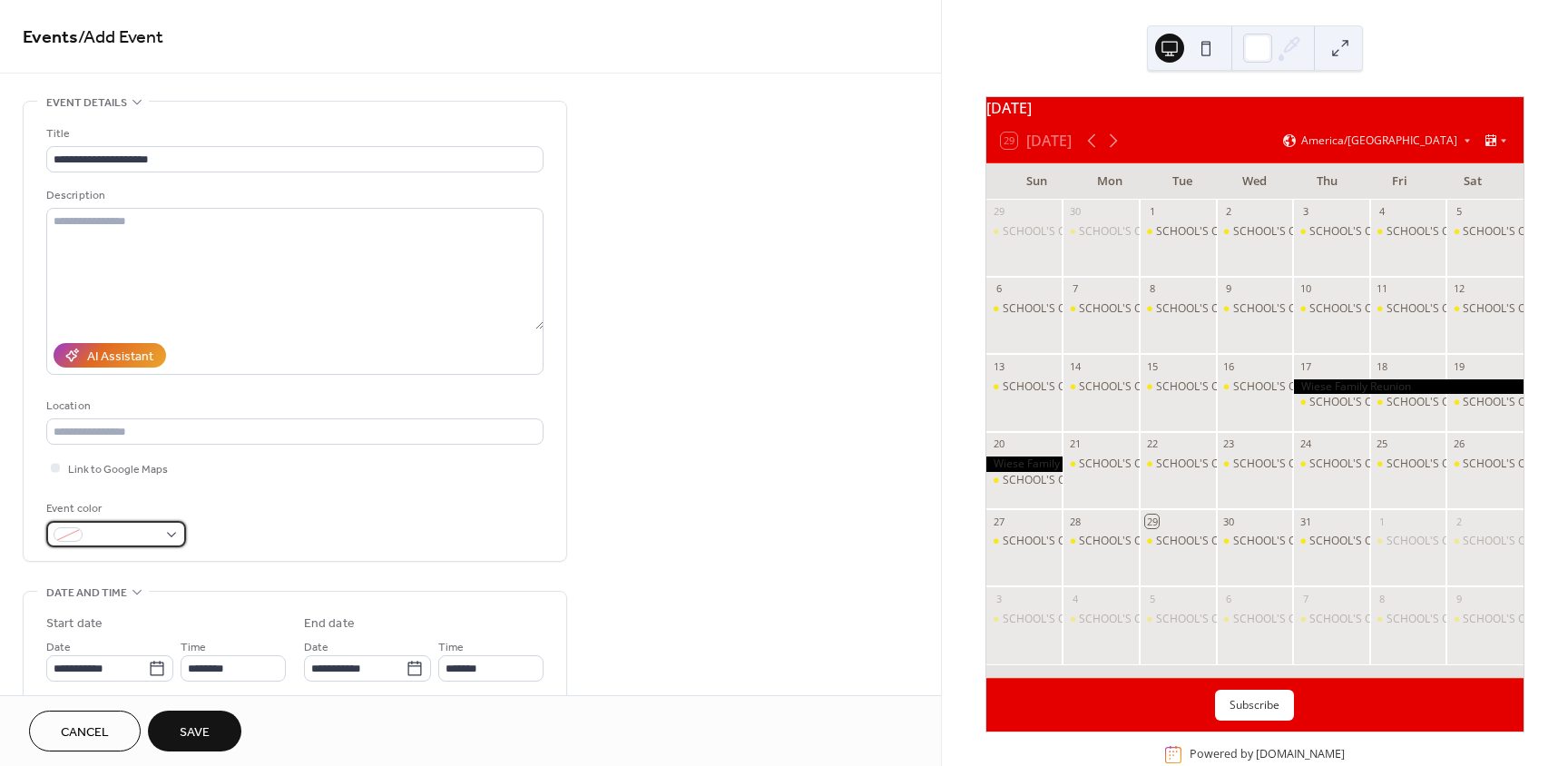click at bounding box center [116, 534] 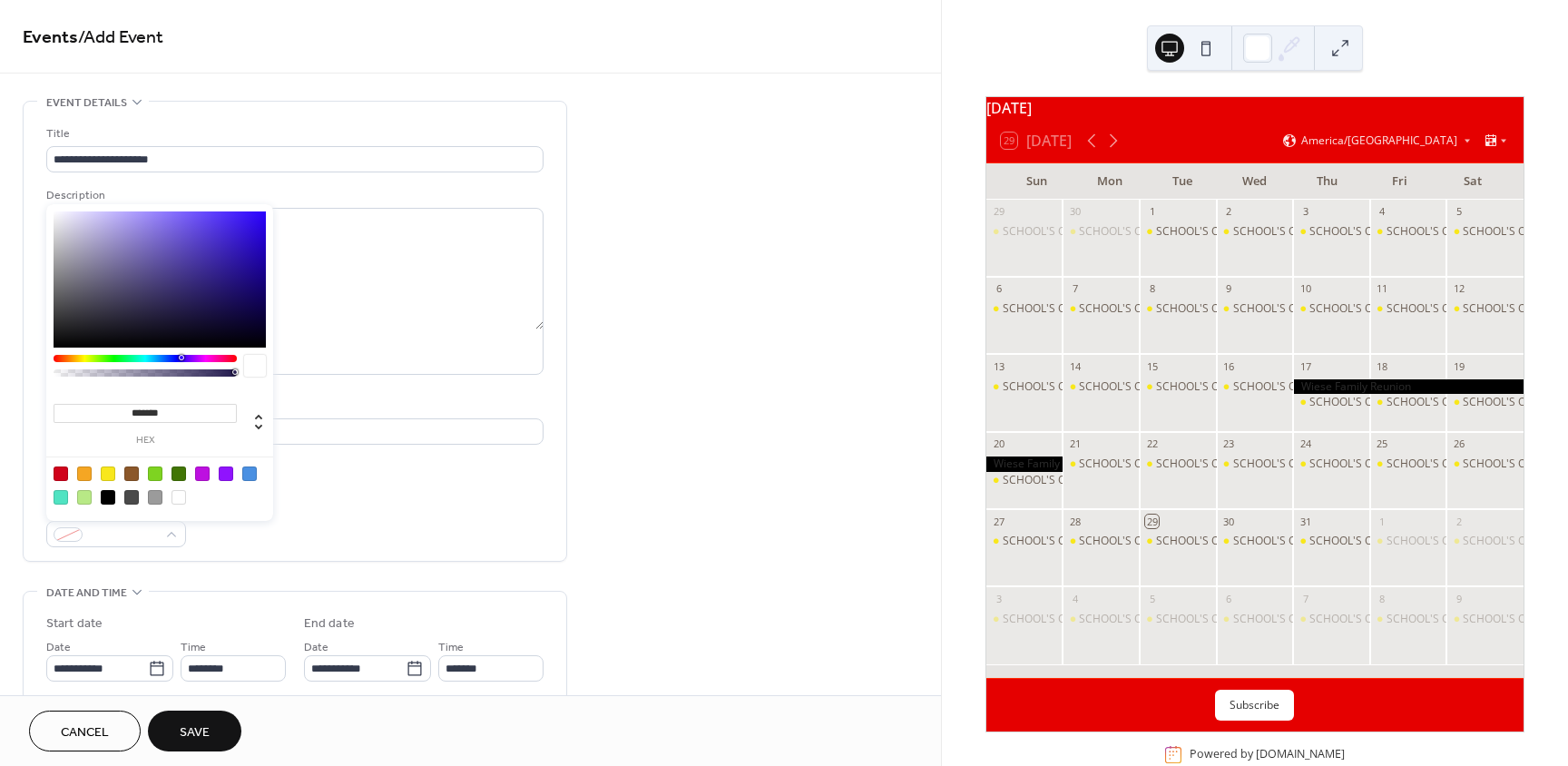 click at bounding box center [108, 497] 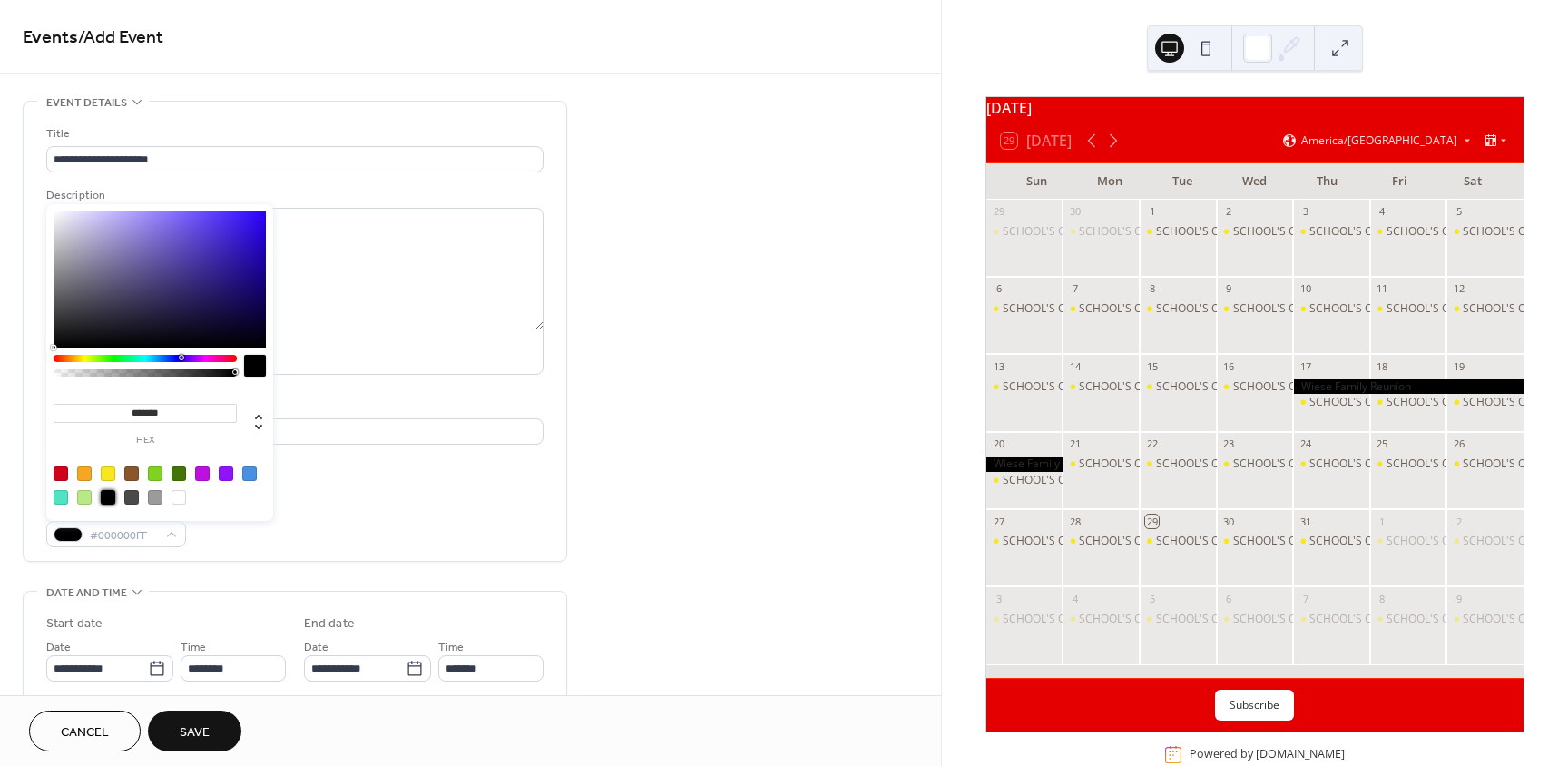 click on "**********" at bounding box center (295, 336) 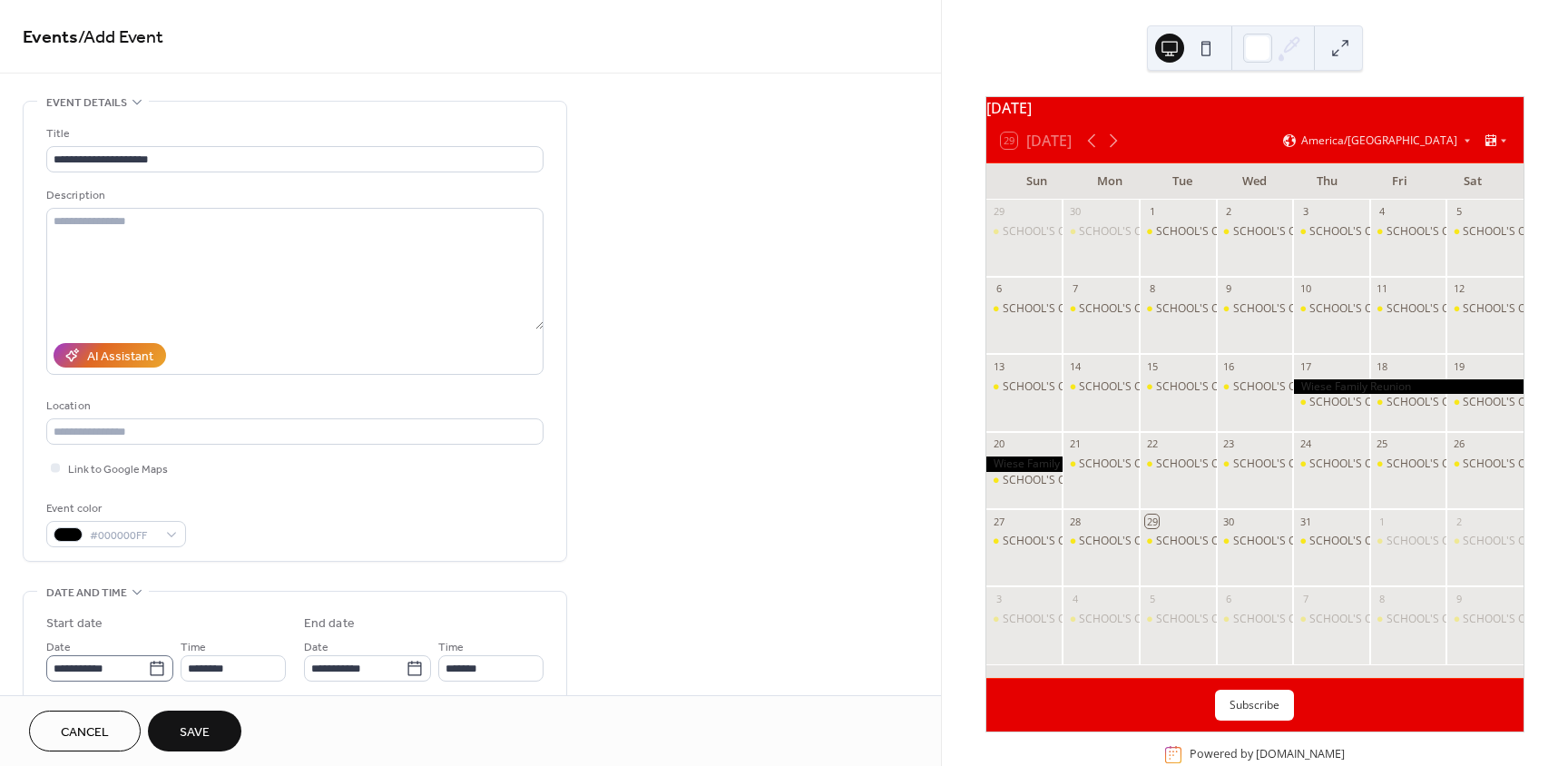 click 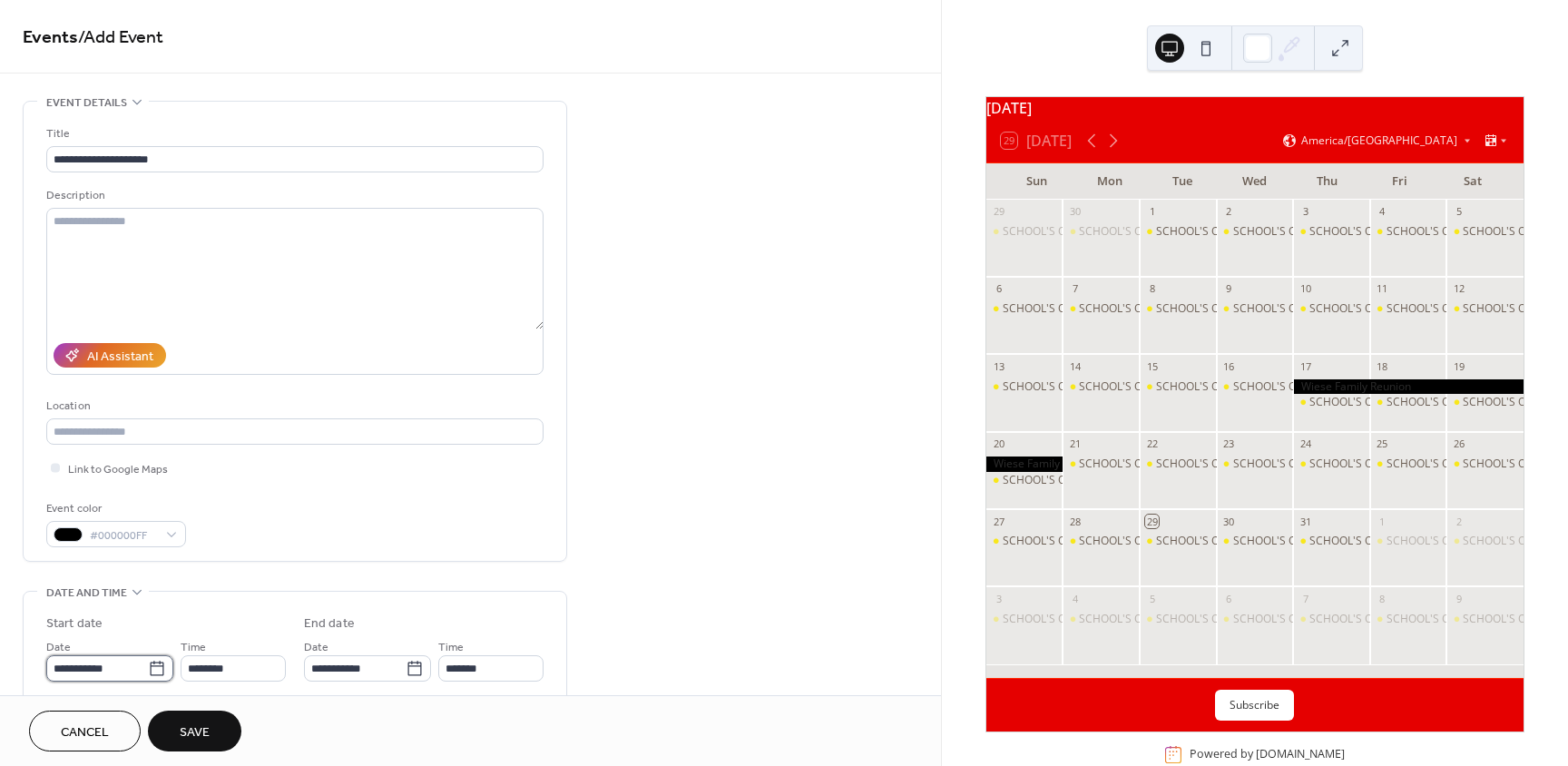 click on "**********" at bounding box center (97, 668) 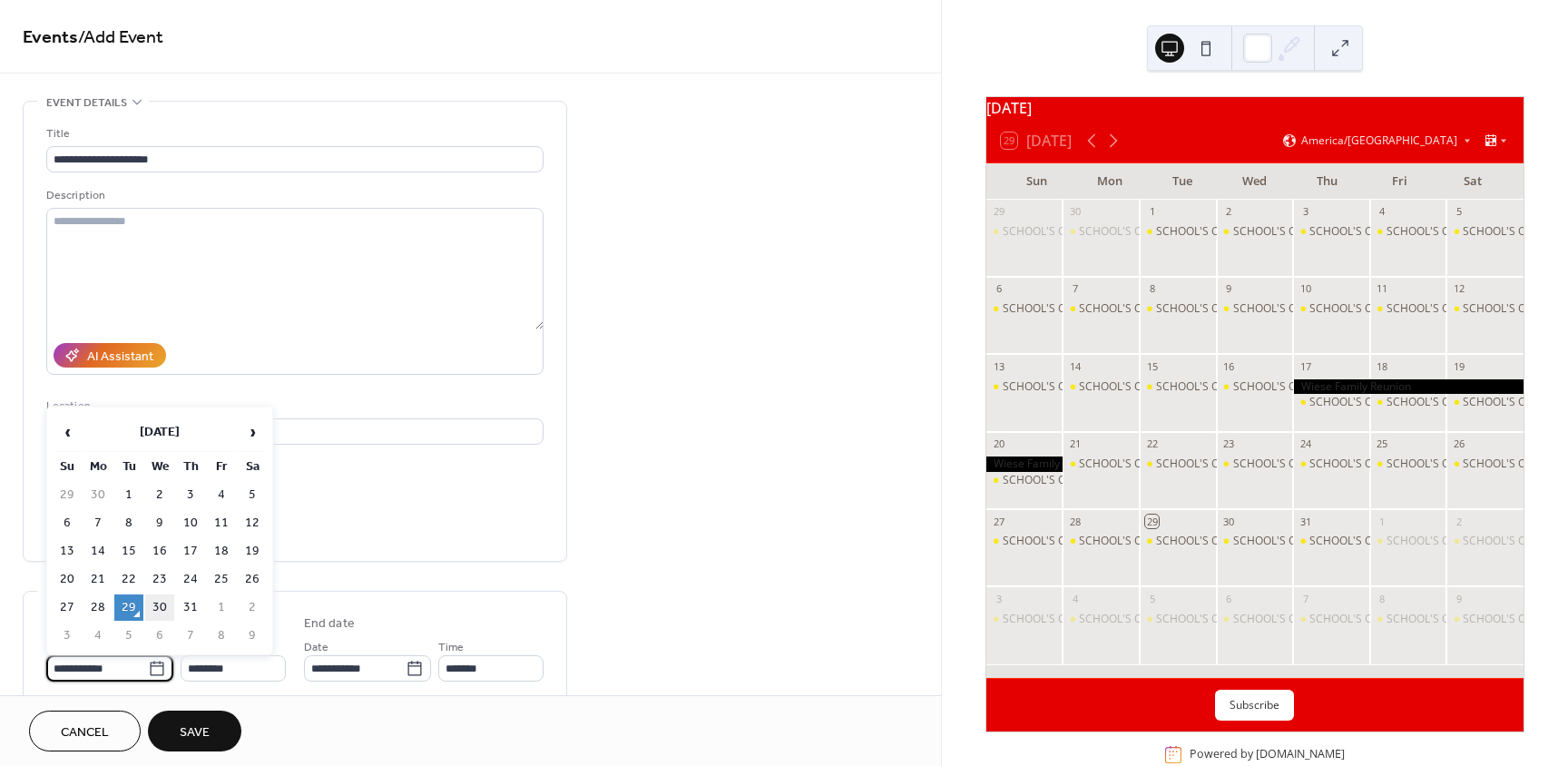 click on "30" at bounding box center [160, 607] 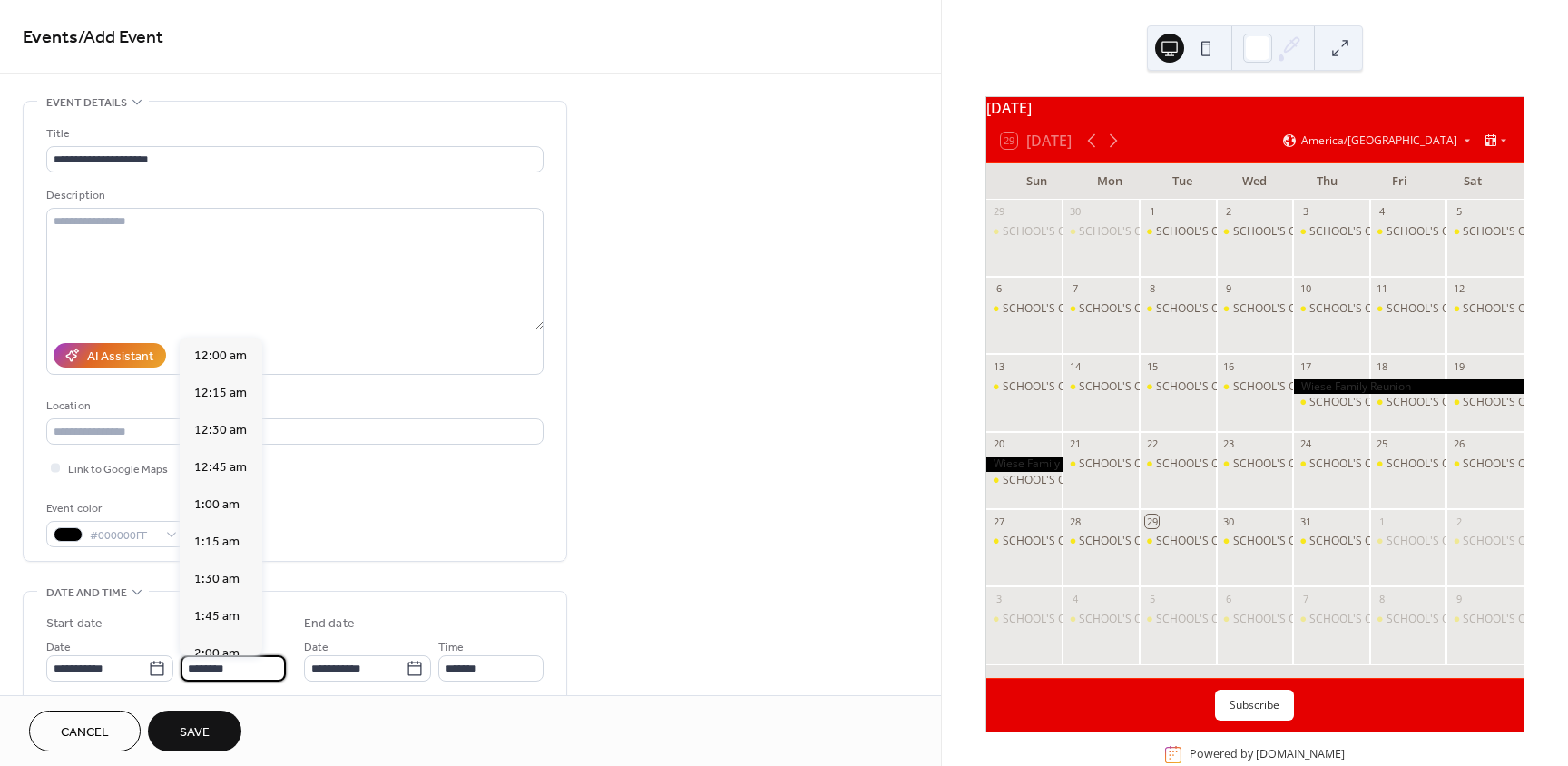 click on "********" at bounding box center [233, 668] 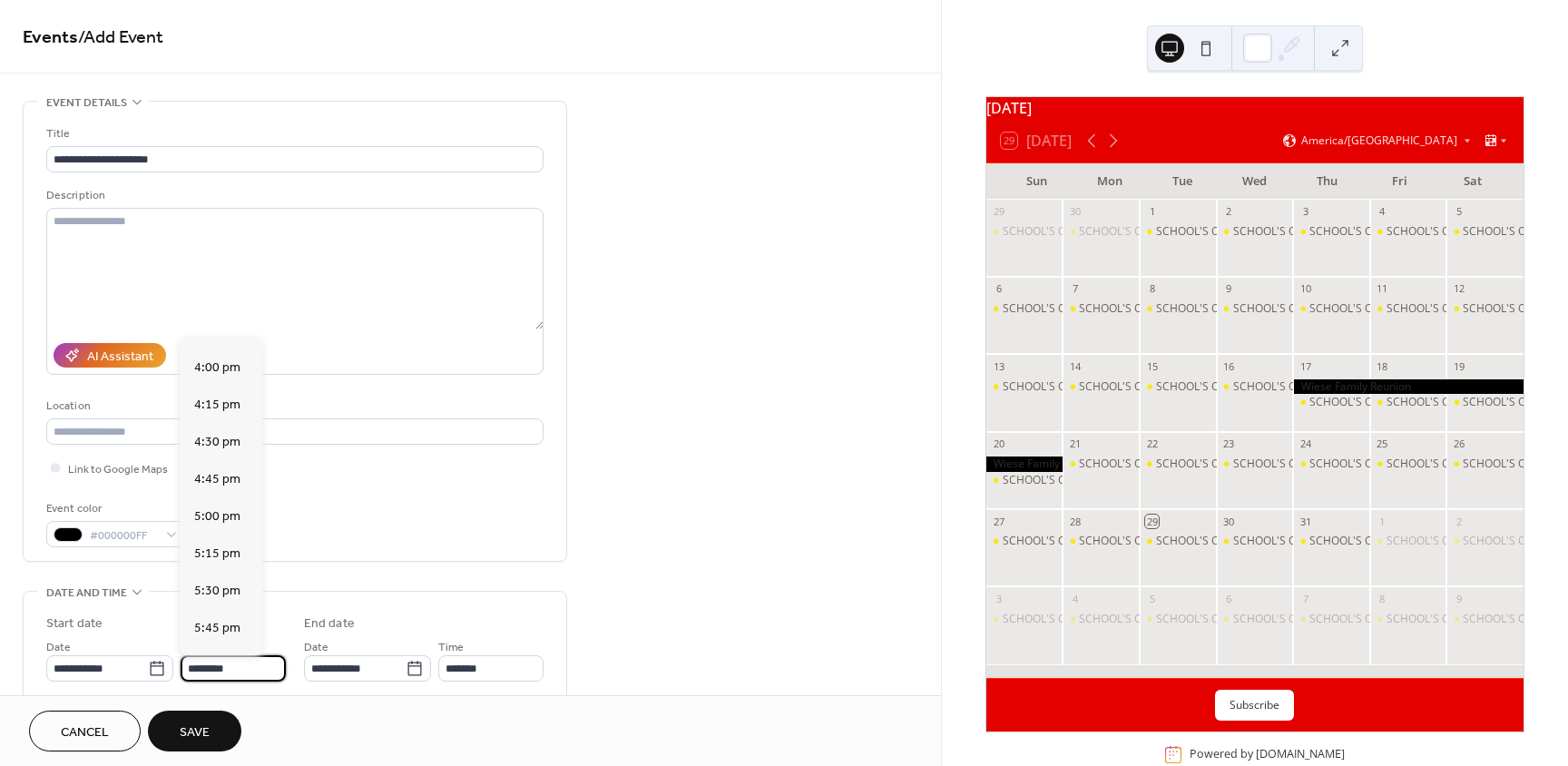 scroll, scrollTop: 2421, scrollLeft: 0, axis: vertical 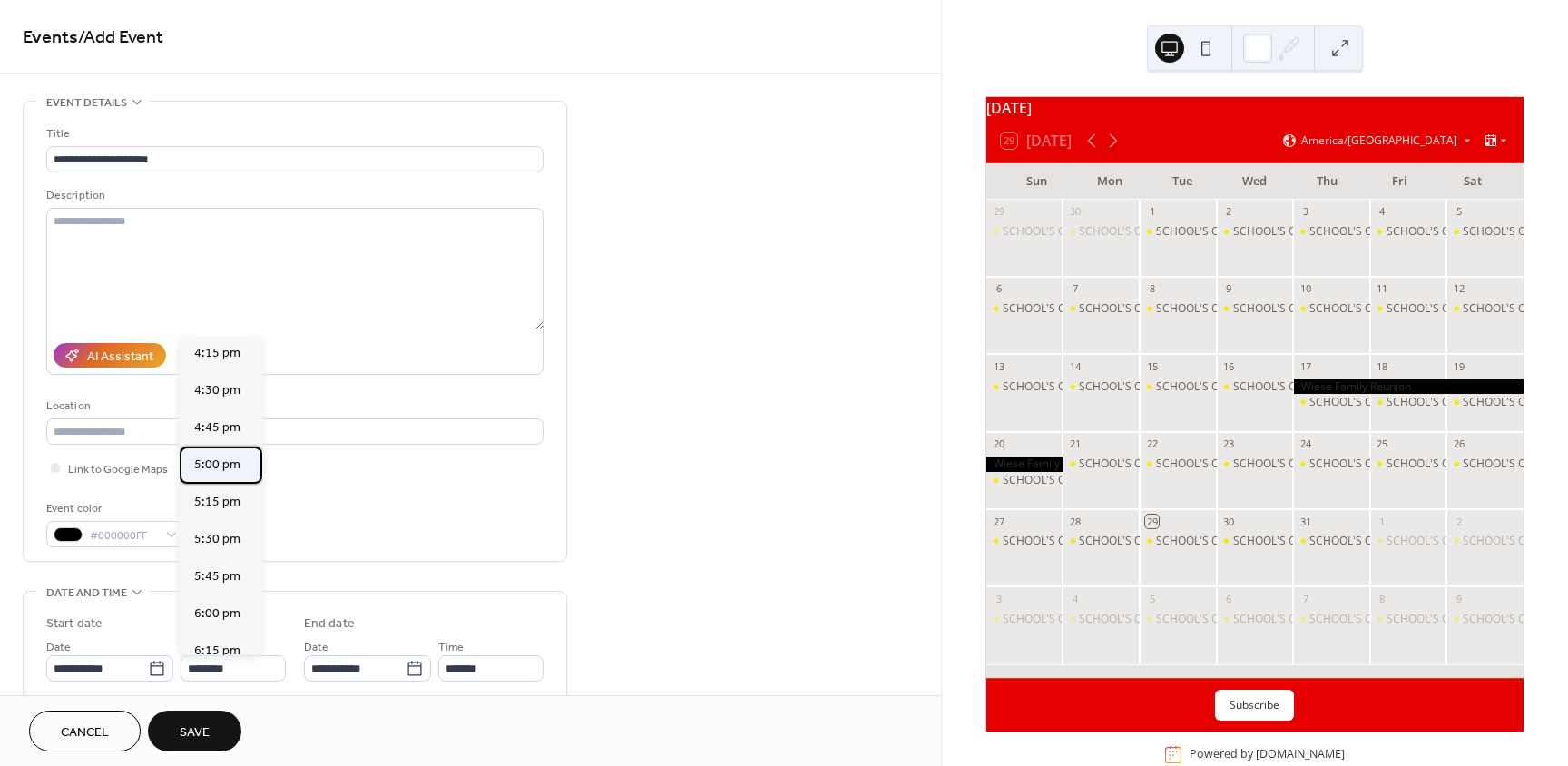 click on "5:00 pm" at bounding box center [217, 465] 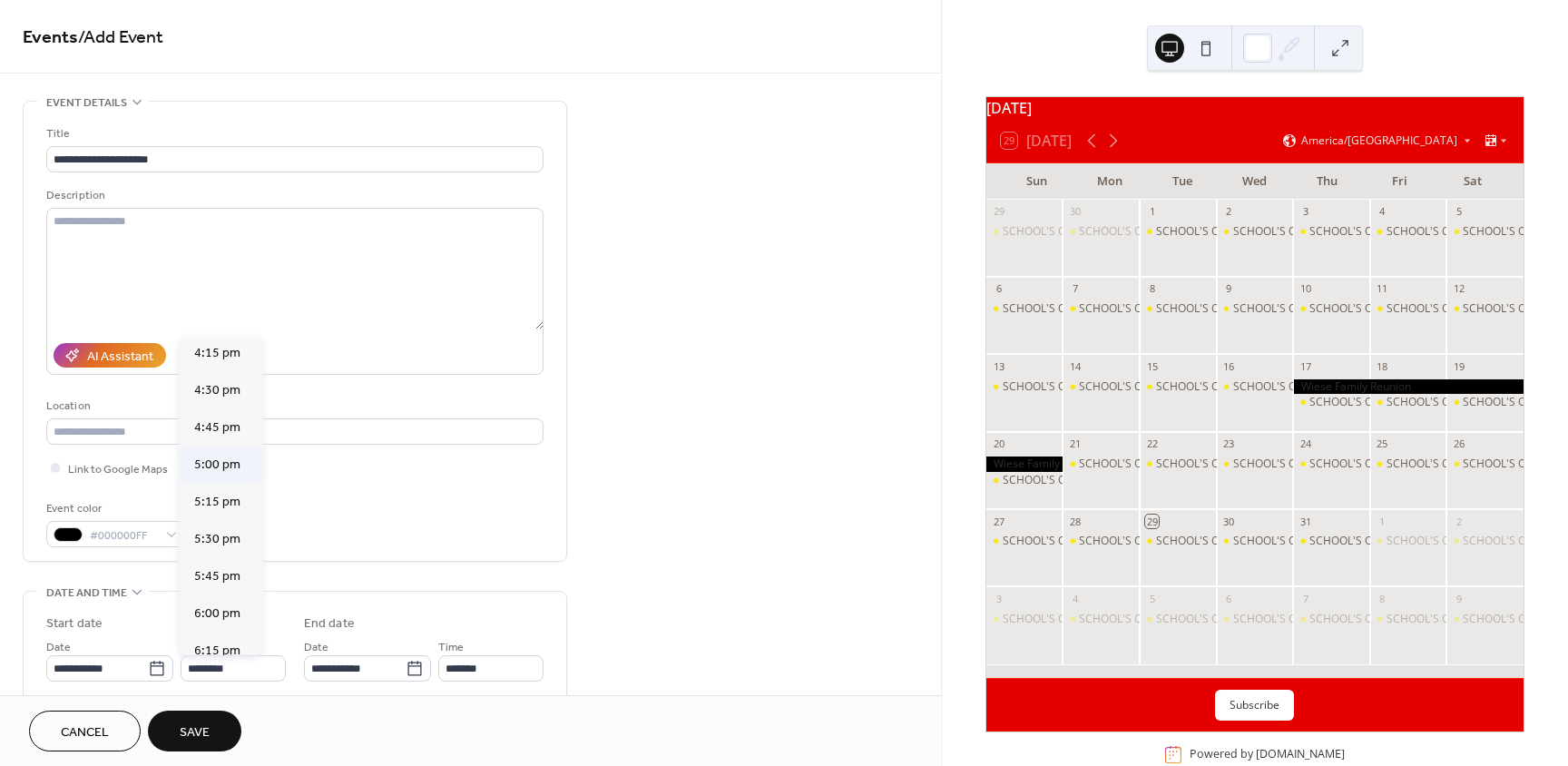 type on "*******" 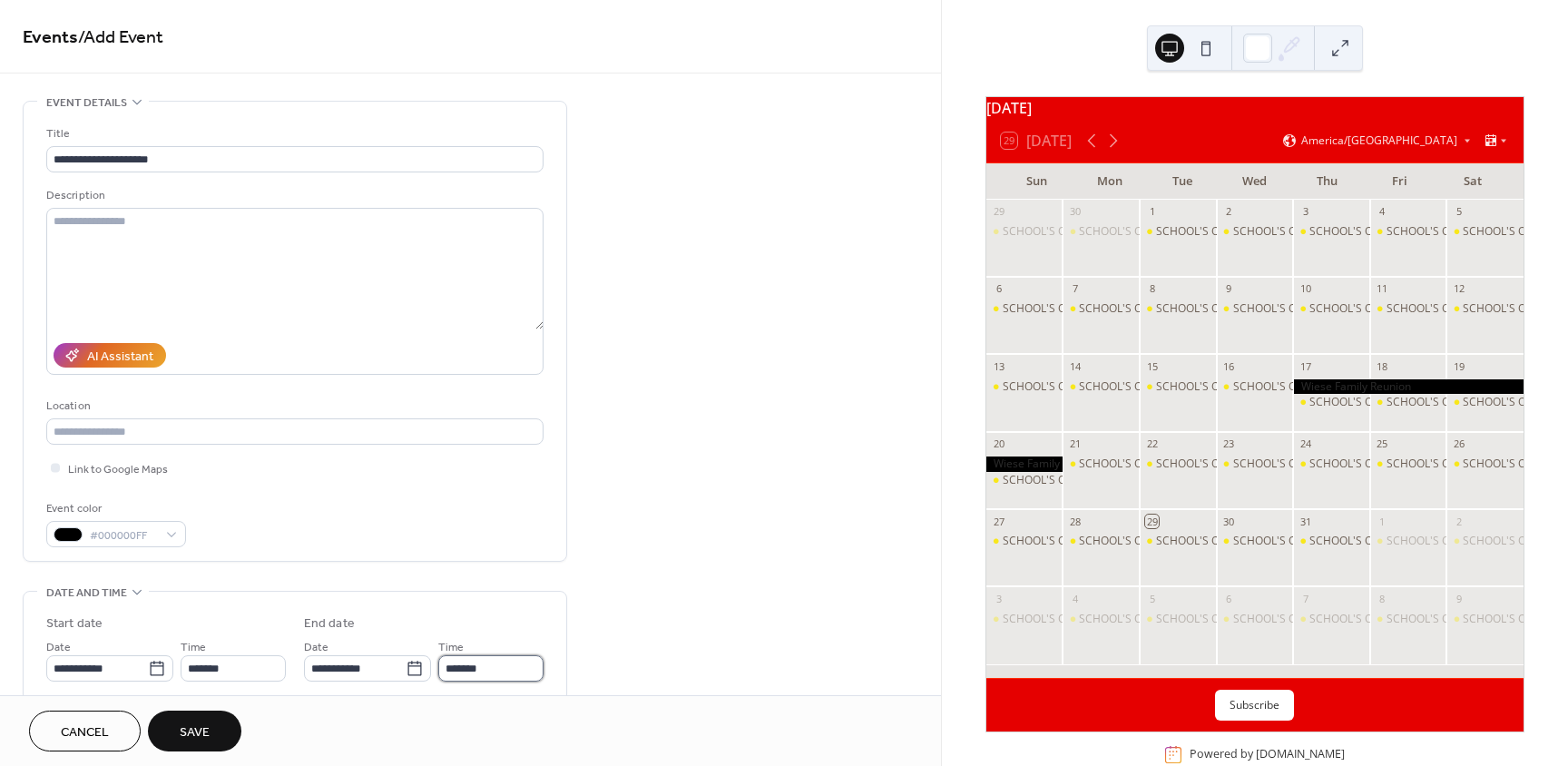 click on "*******" at bounding box center (491, 668) 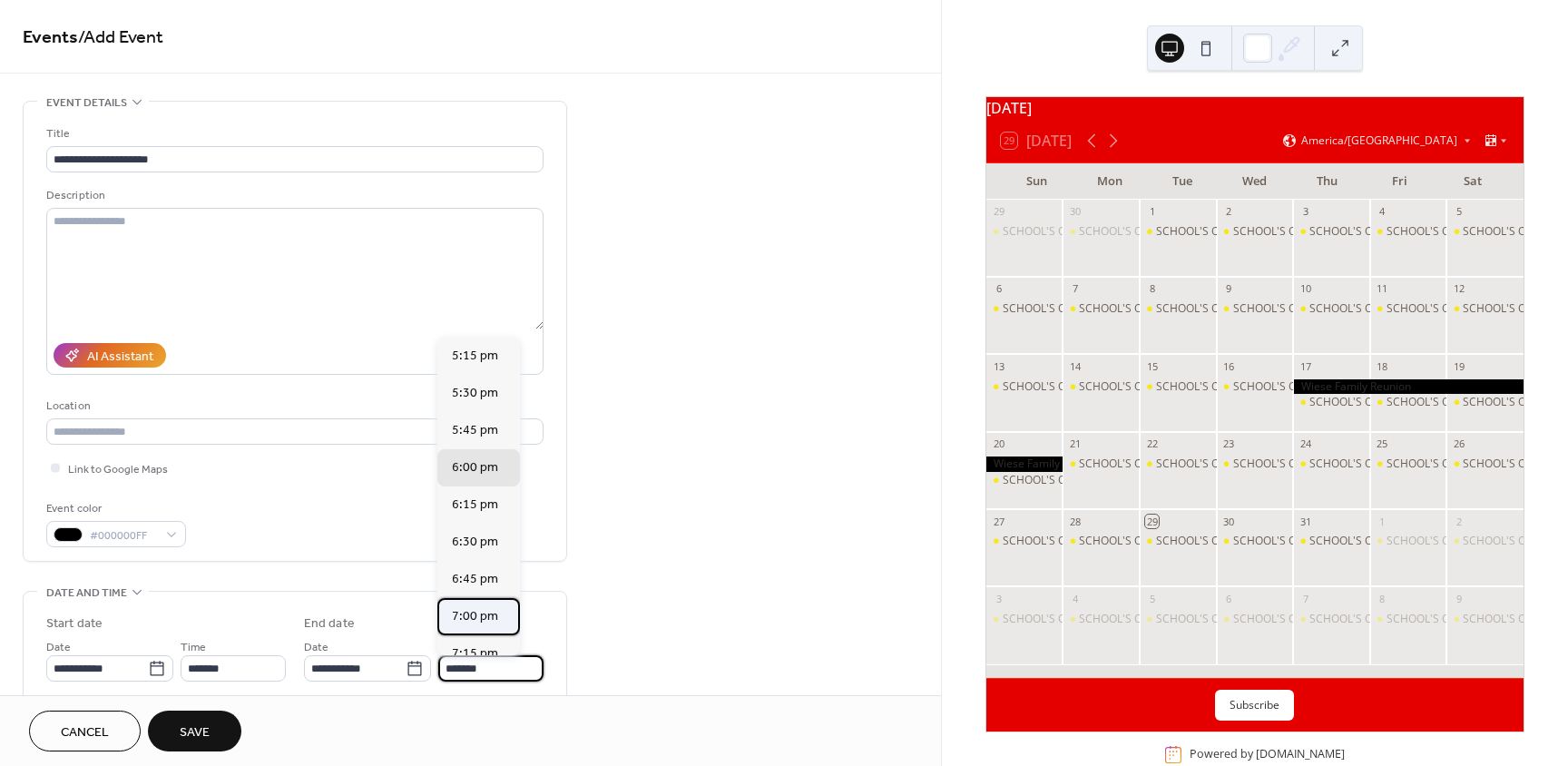 click on "7:00 pm" at bounding box center [478, 616] 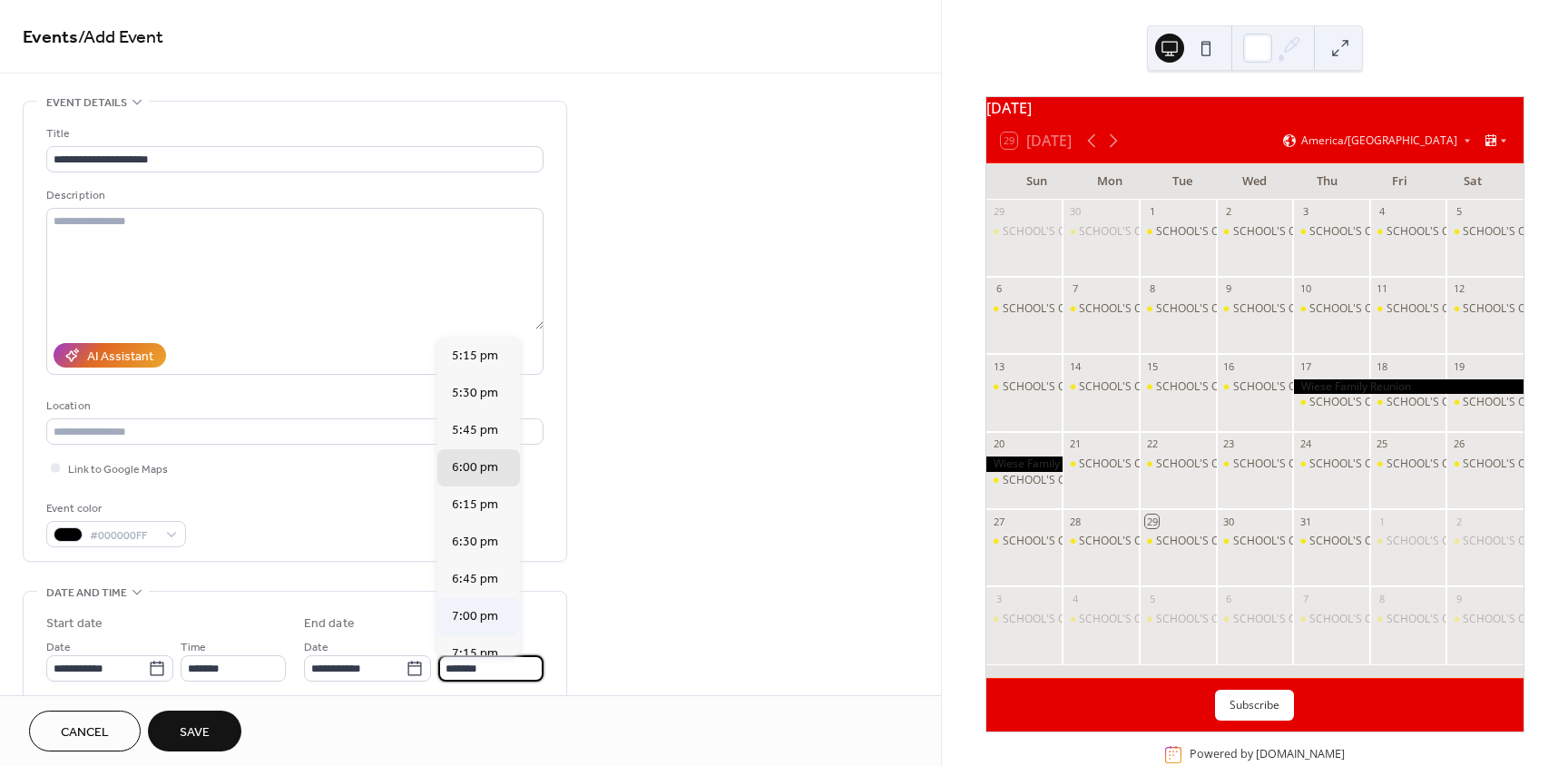 type on "*******" 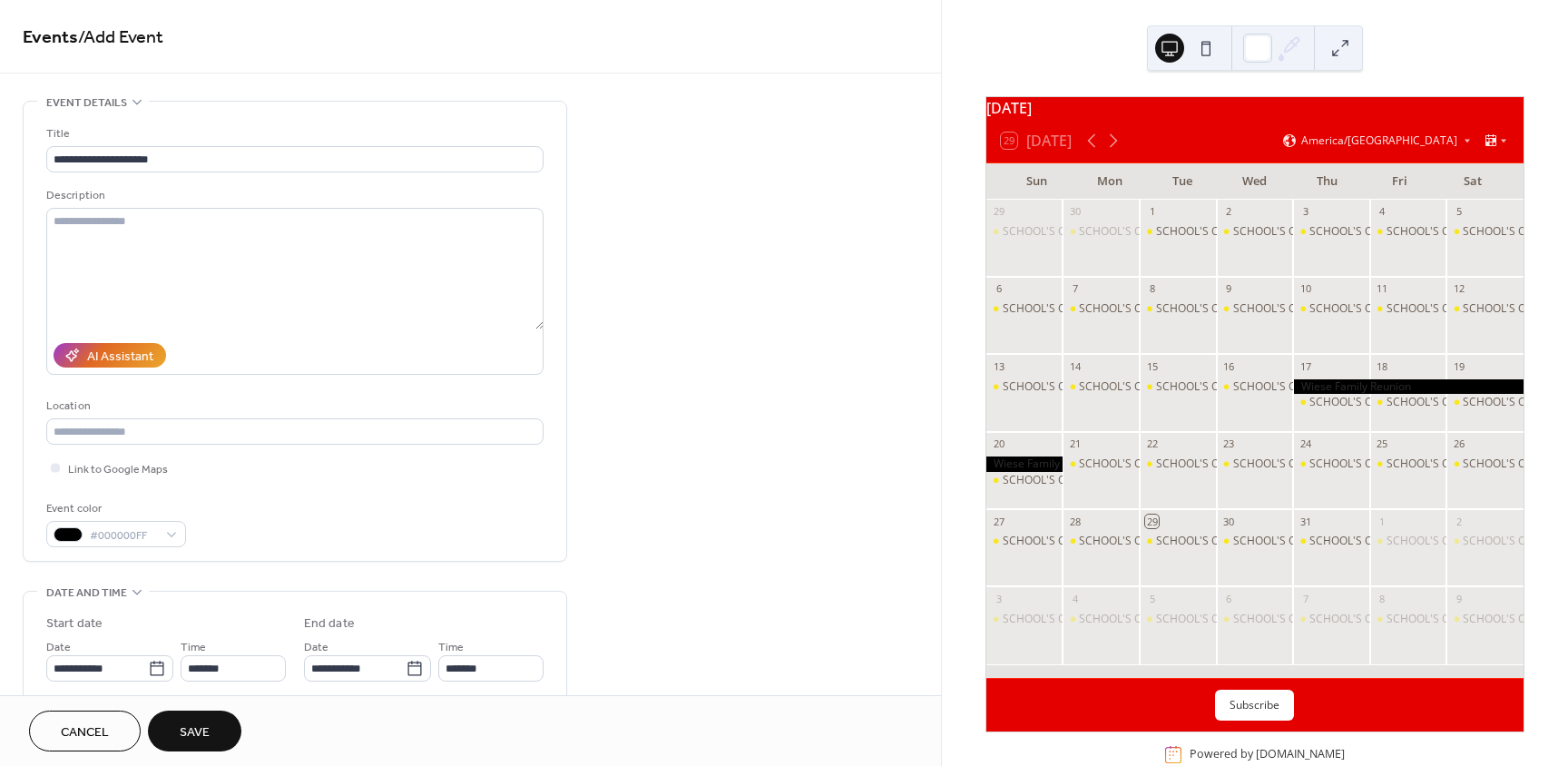 click on "Save" at bounding box center [194, 732] 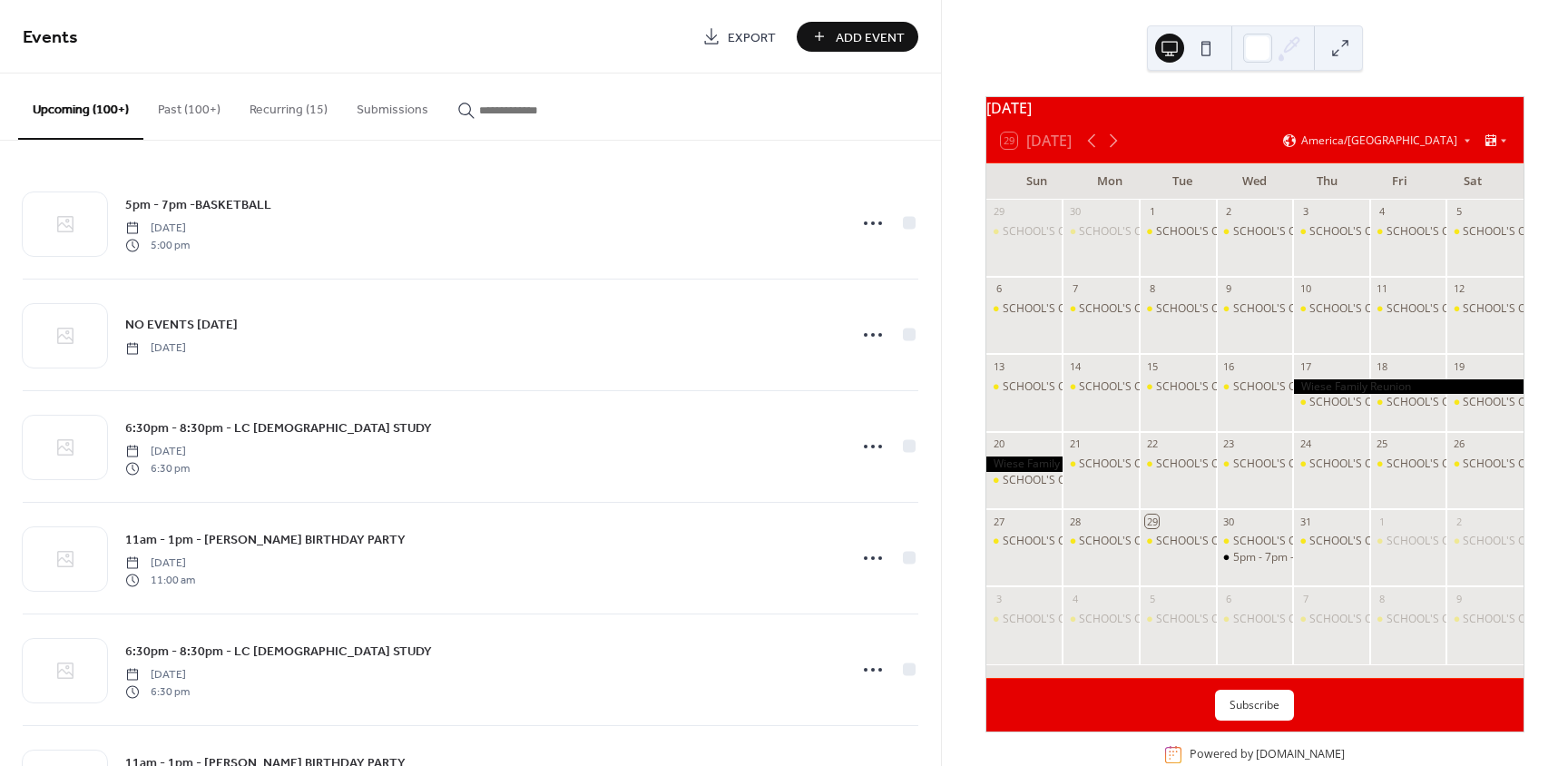 click on "Add Event" at bounding box center [870, 37] 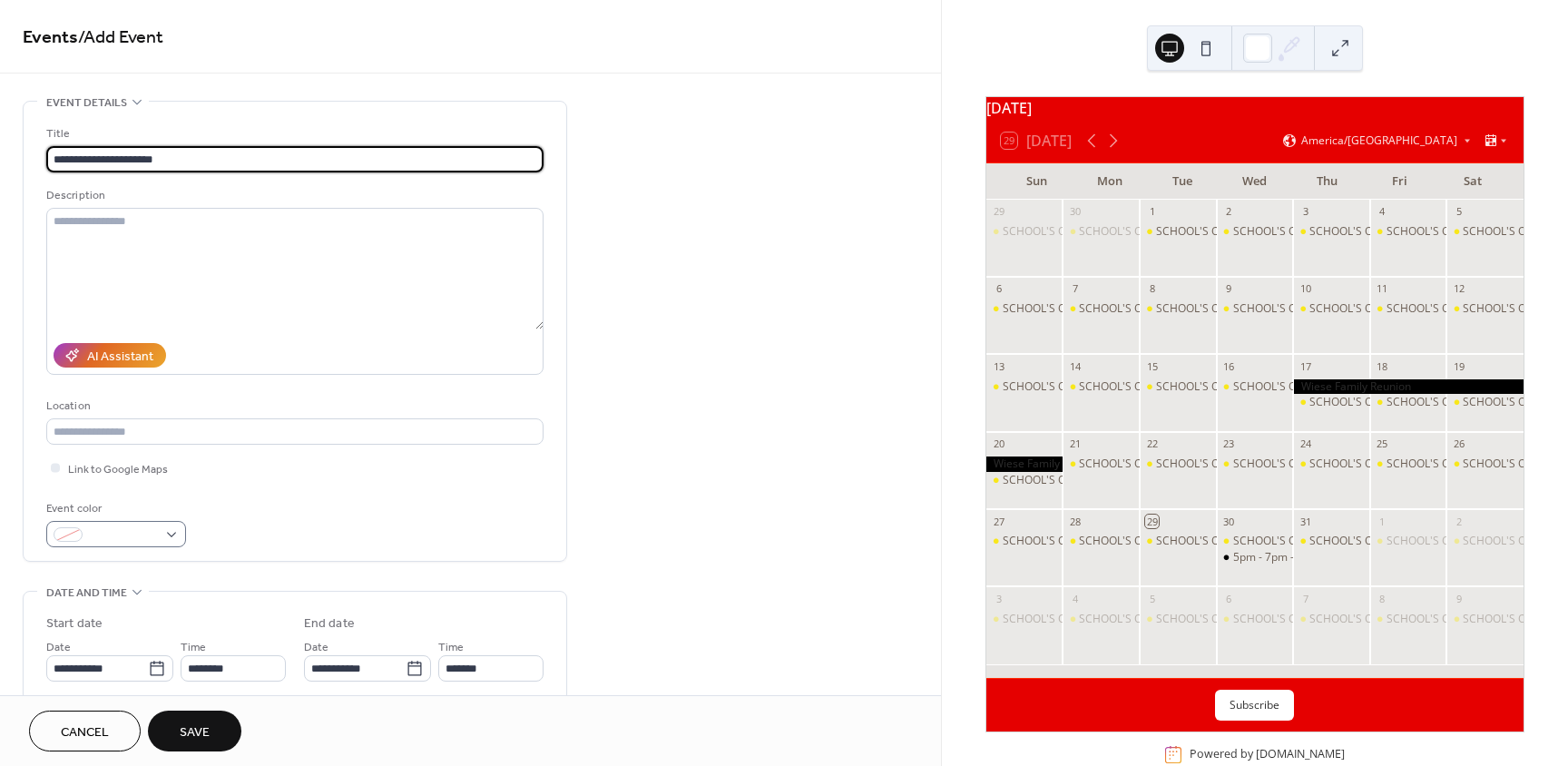 type on "**********" 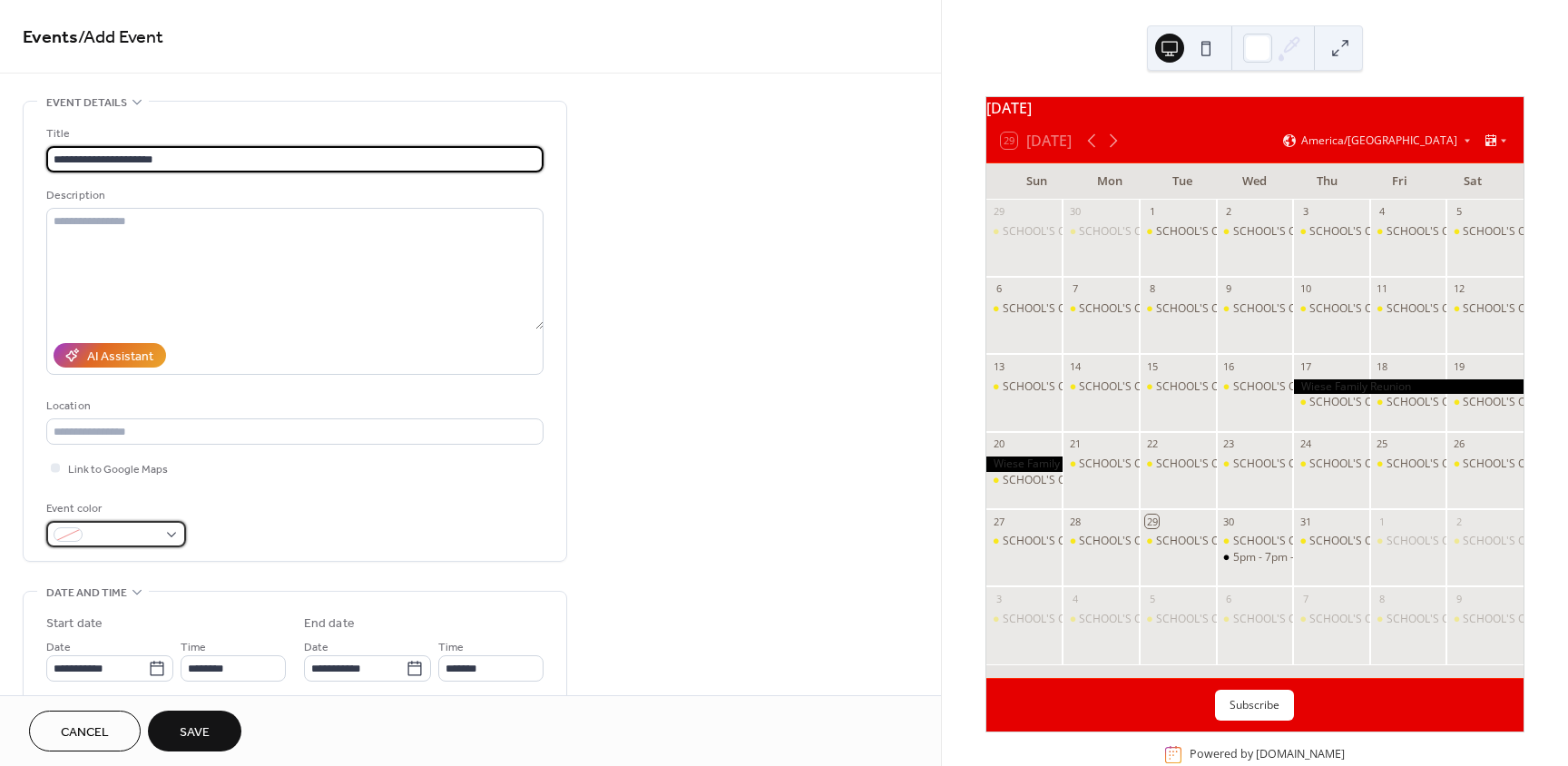 click at bounding box center [116, 534] 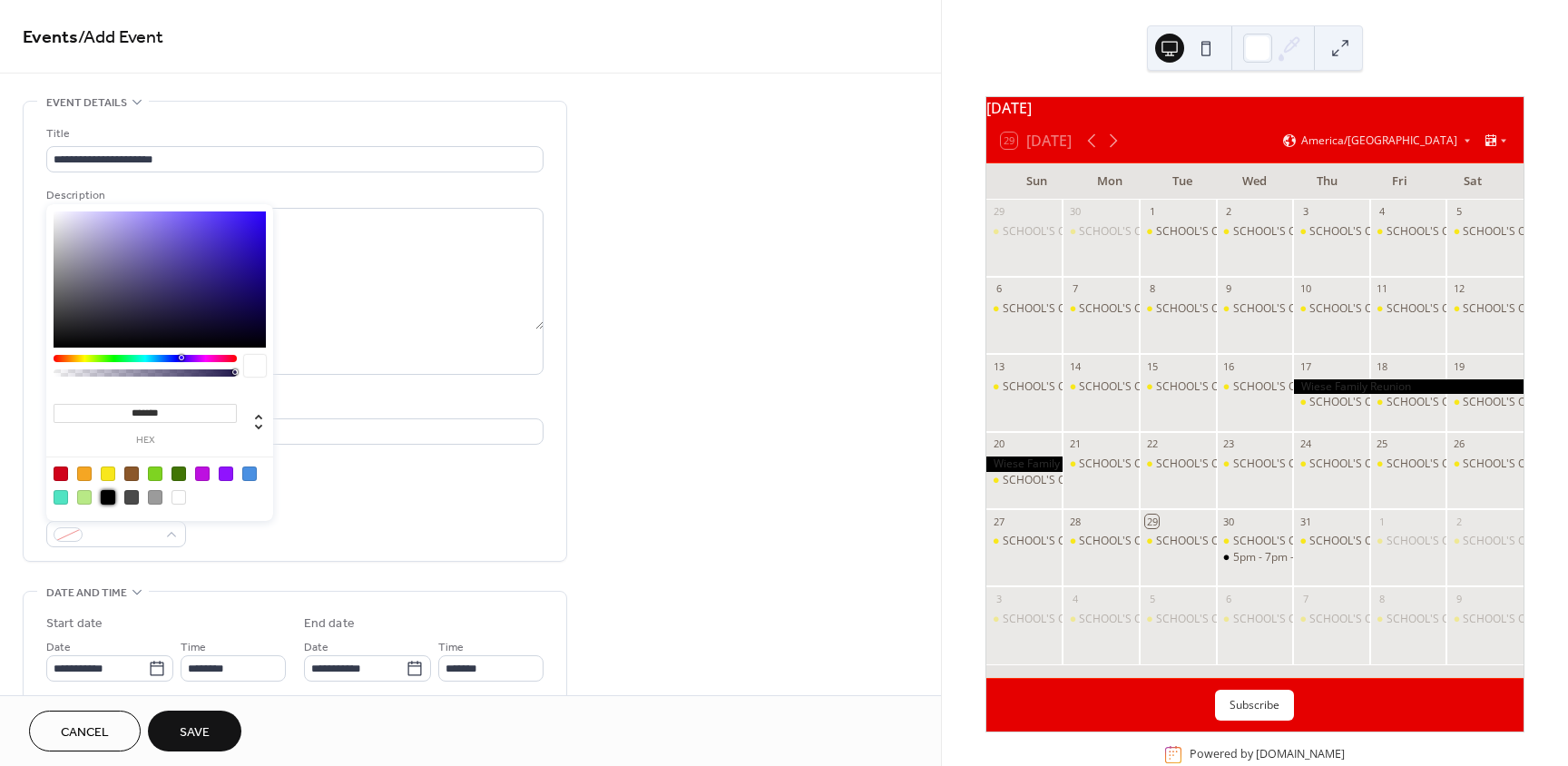 click at bounding box center [108, 497] 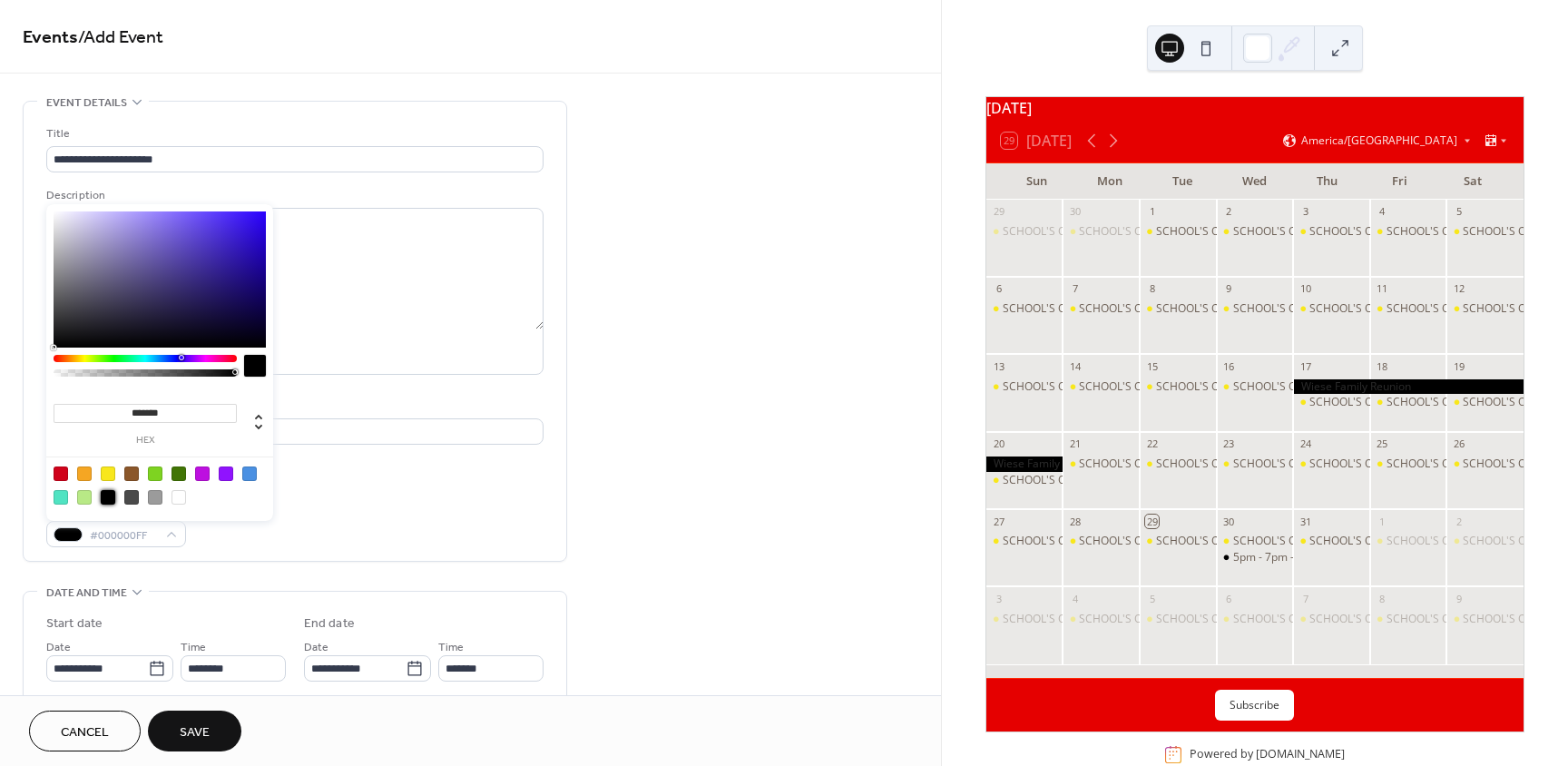 click on "**********" at bounding box center [295, 331] 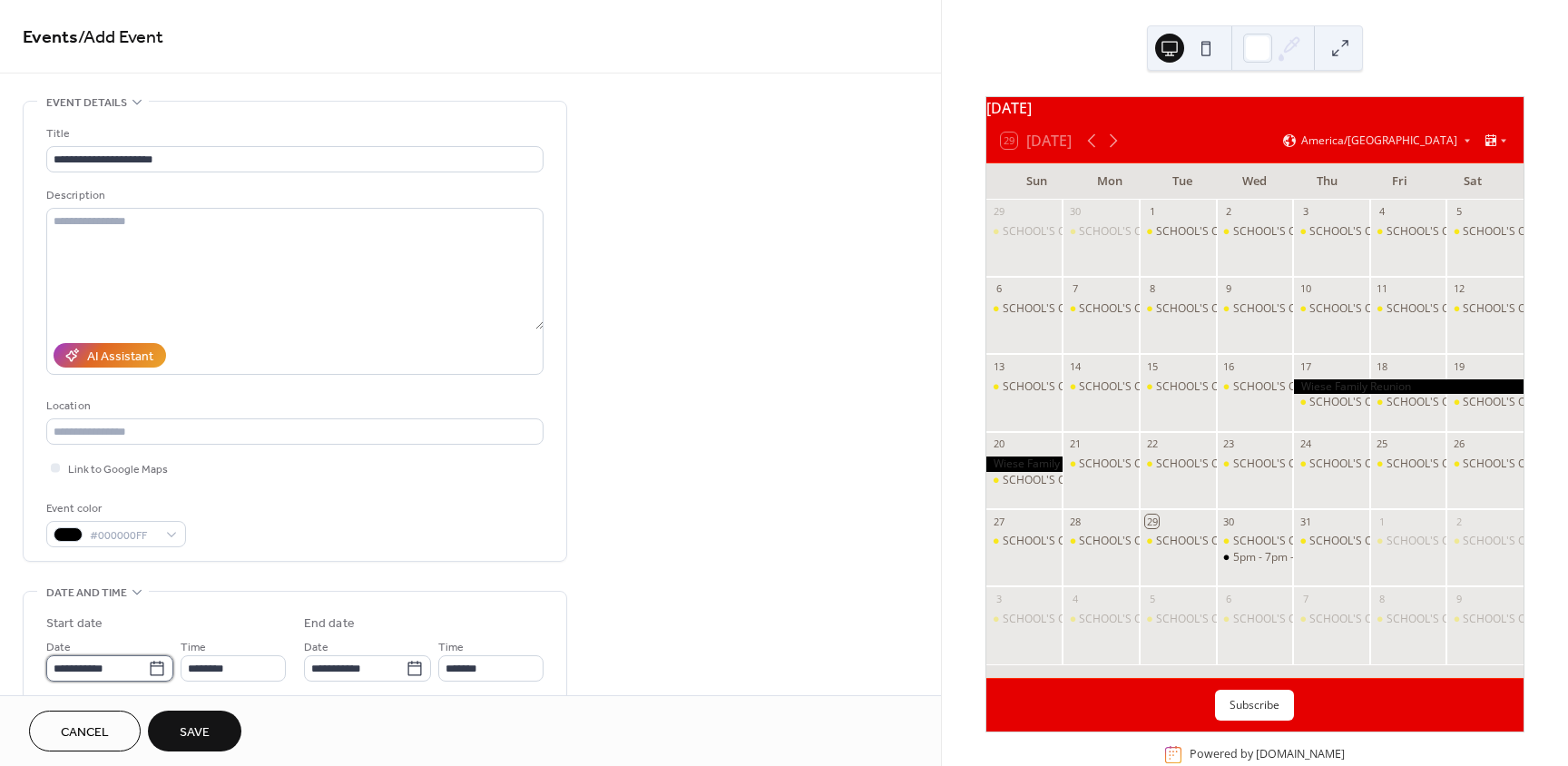click on "**********" at bounding box center (97, 668) 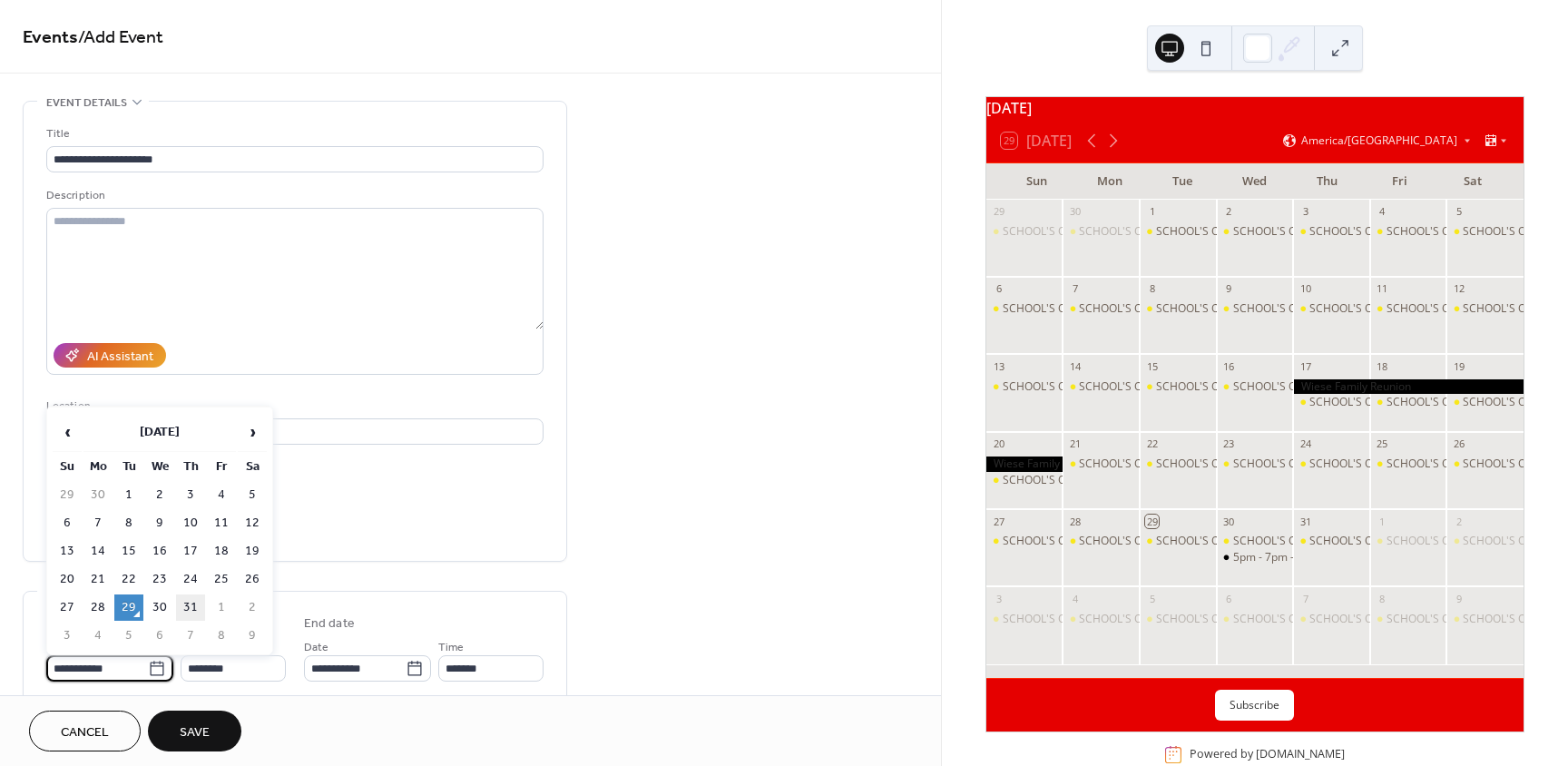 click on "31" at bounding box center [191, 607] 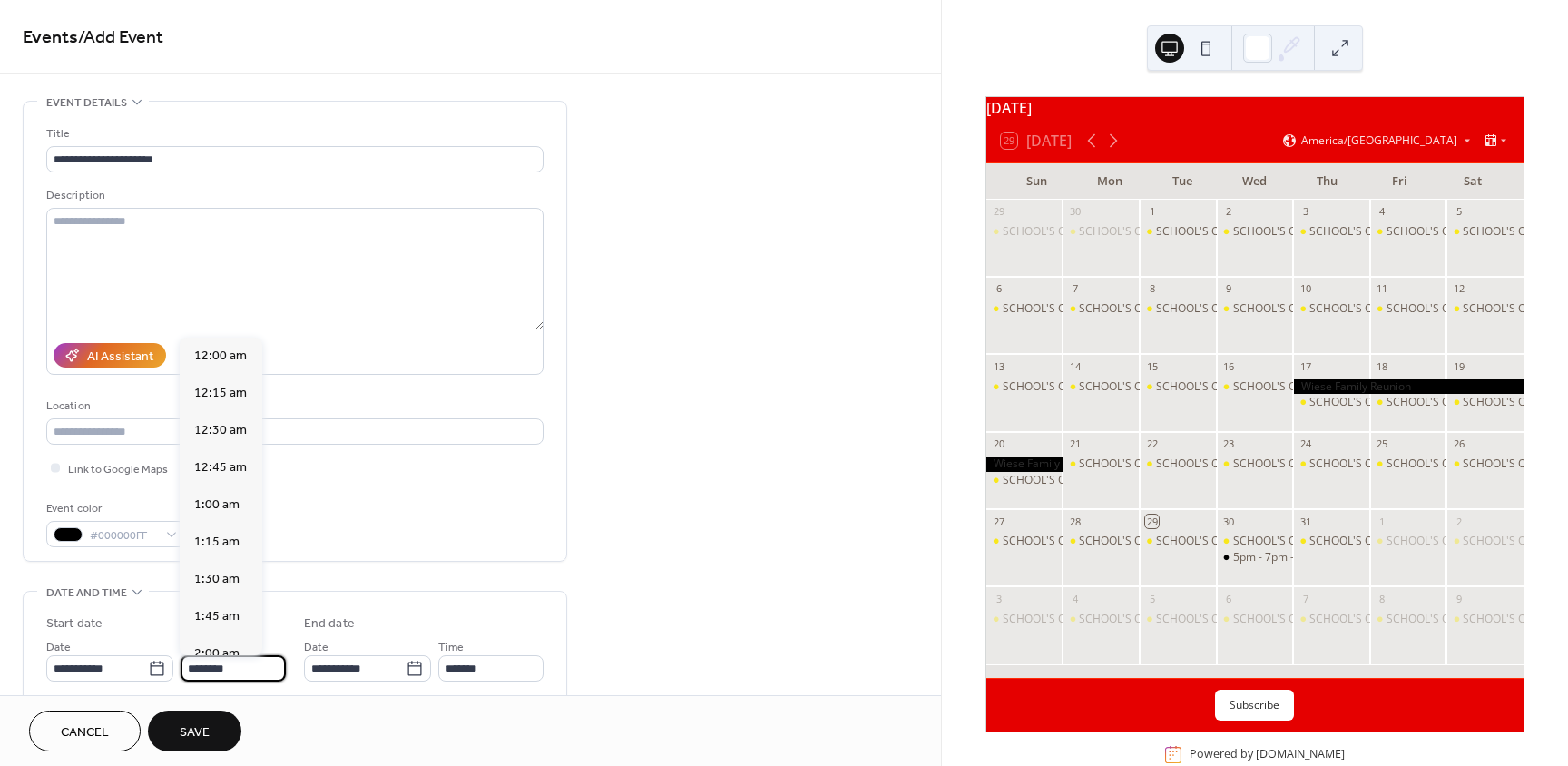 click on "********" at bounding box center (233, 668) 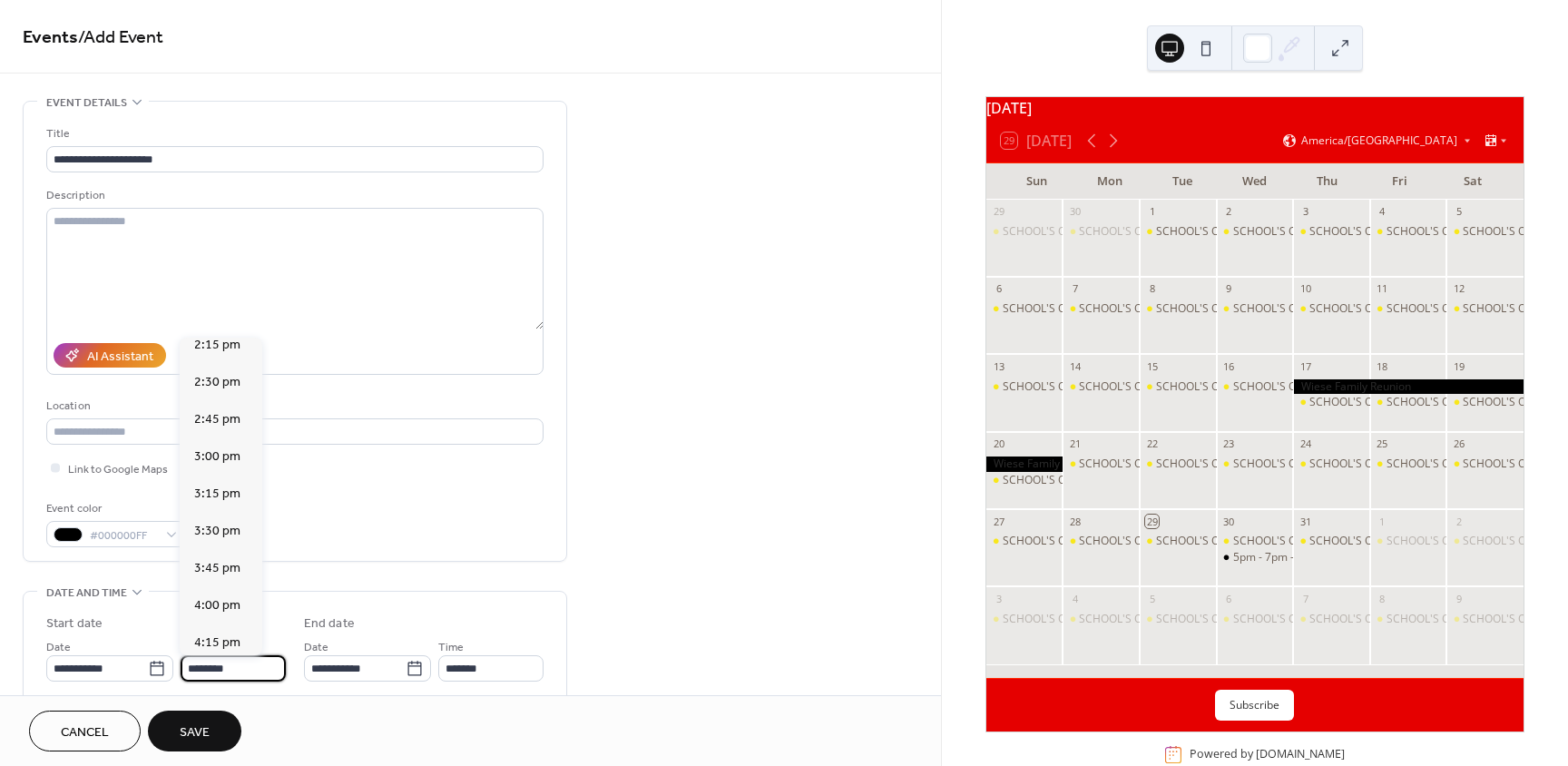 scroll, scrollTop: 2149, scrollLeft: 0, axis: vertical 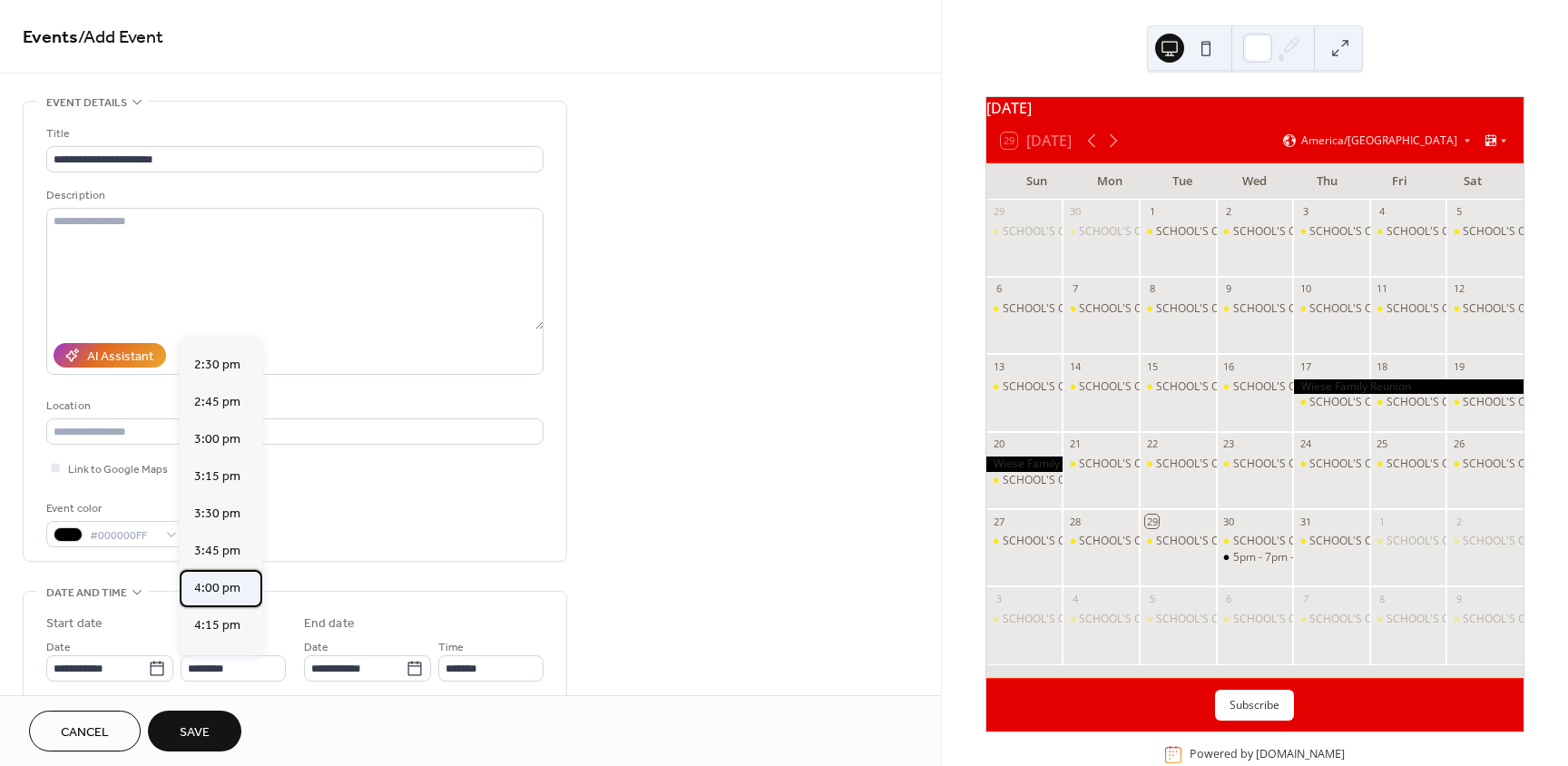 click on "4:00 pm" at bounding box center (217, 588) 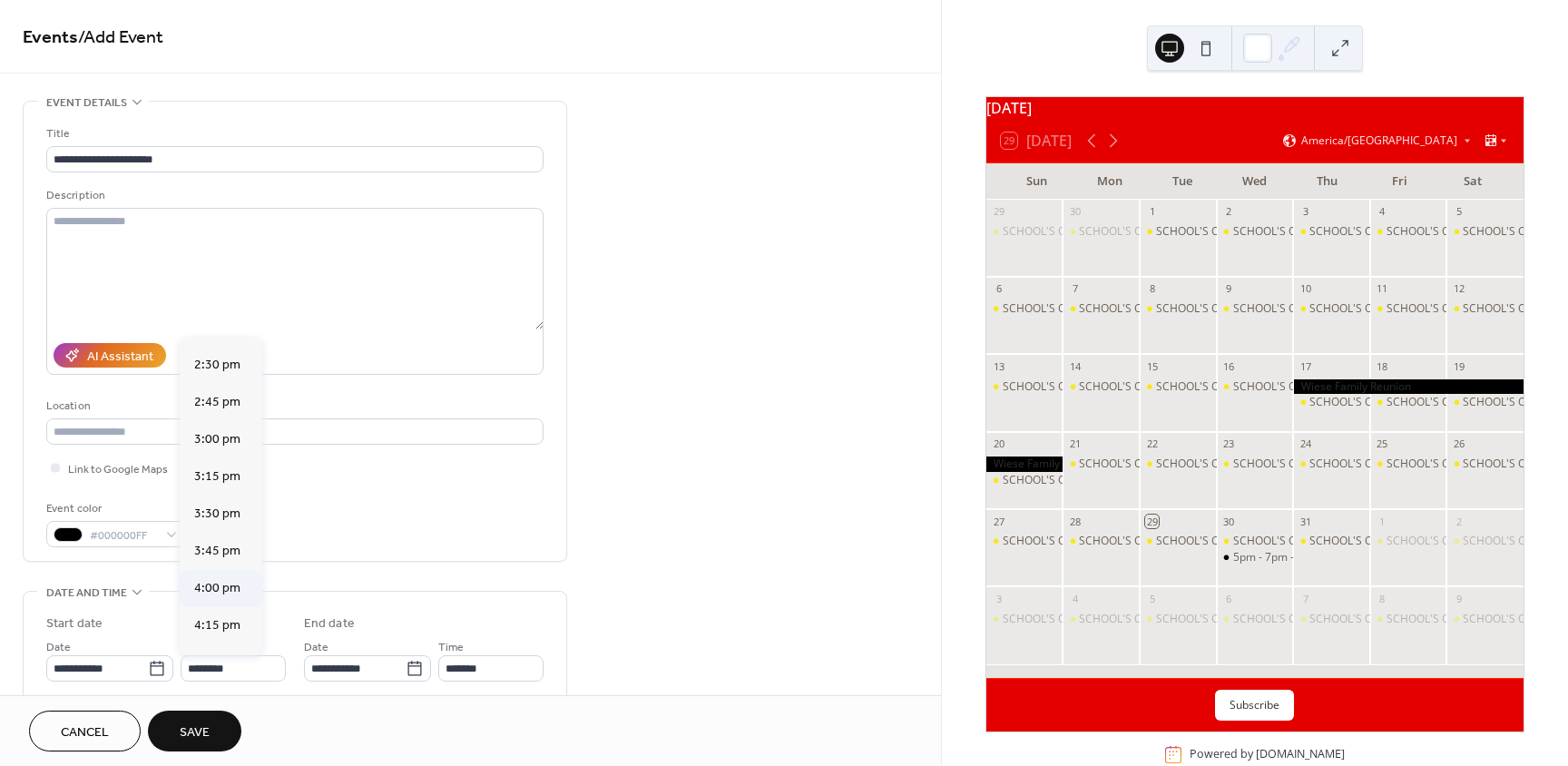 type on "*******" 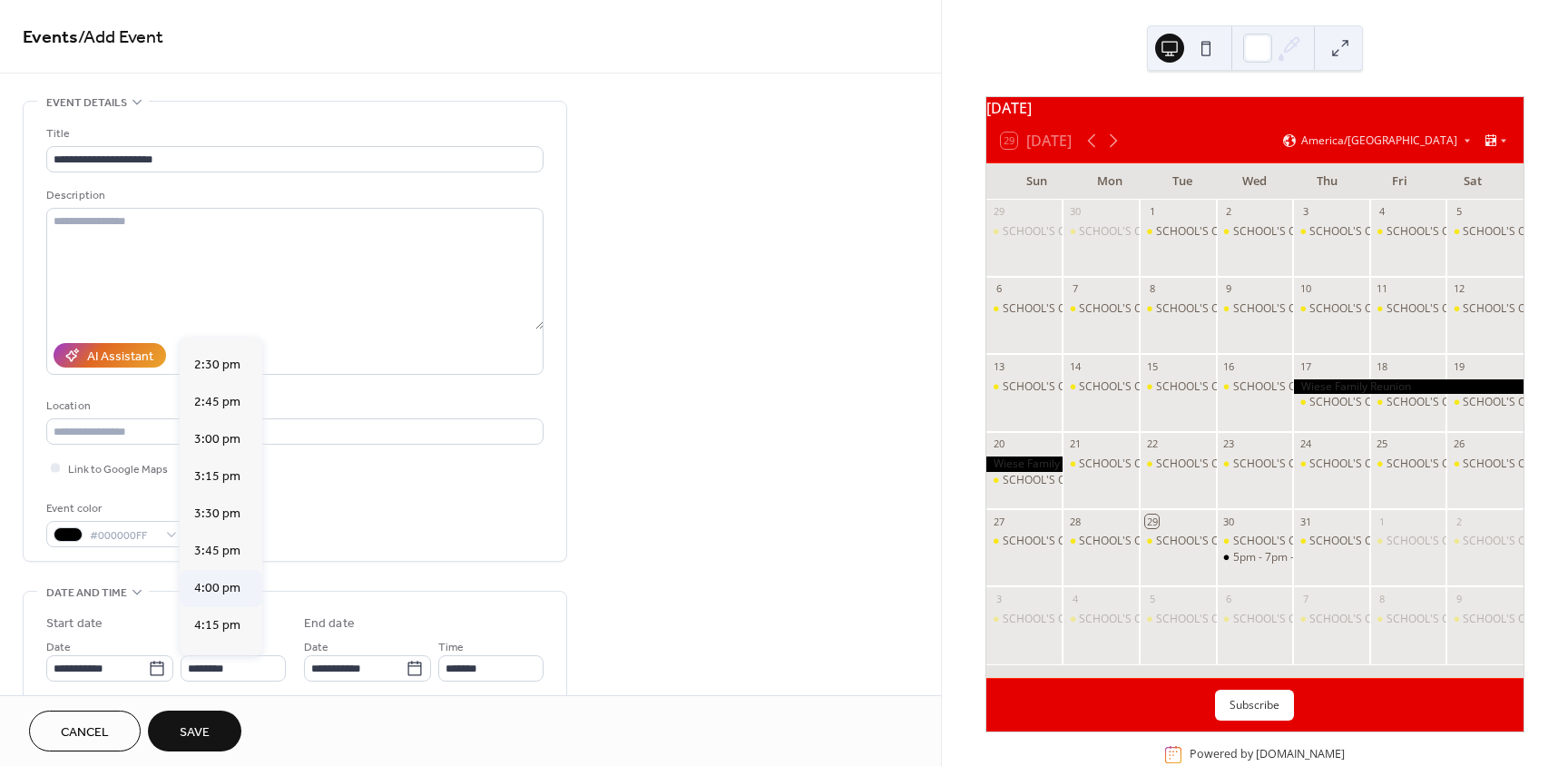 type on "*******" 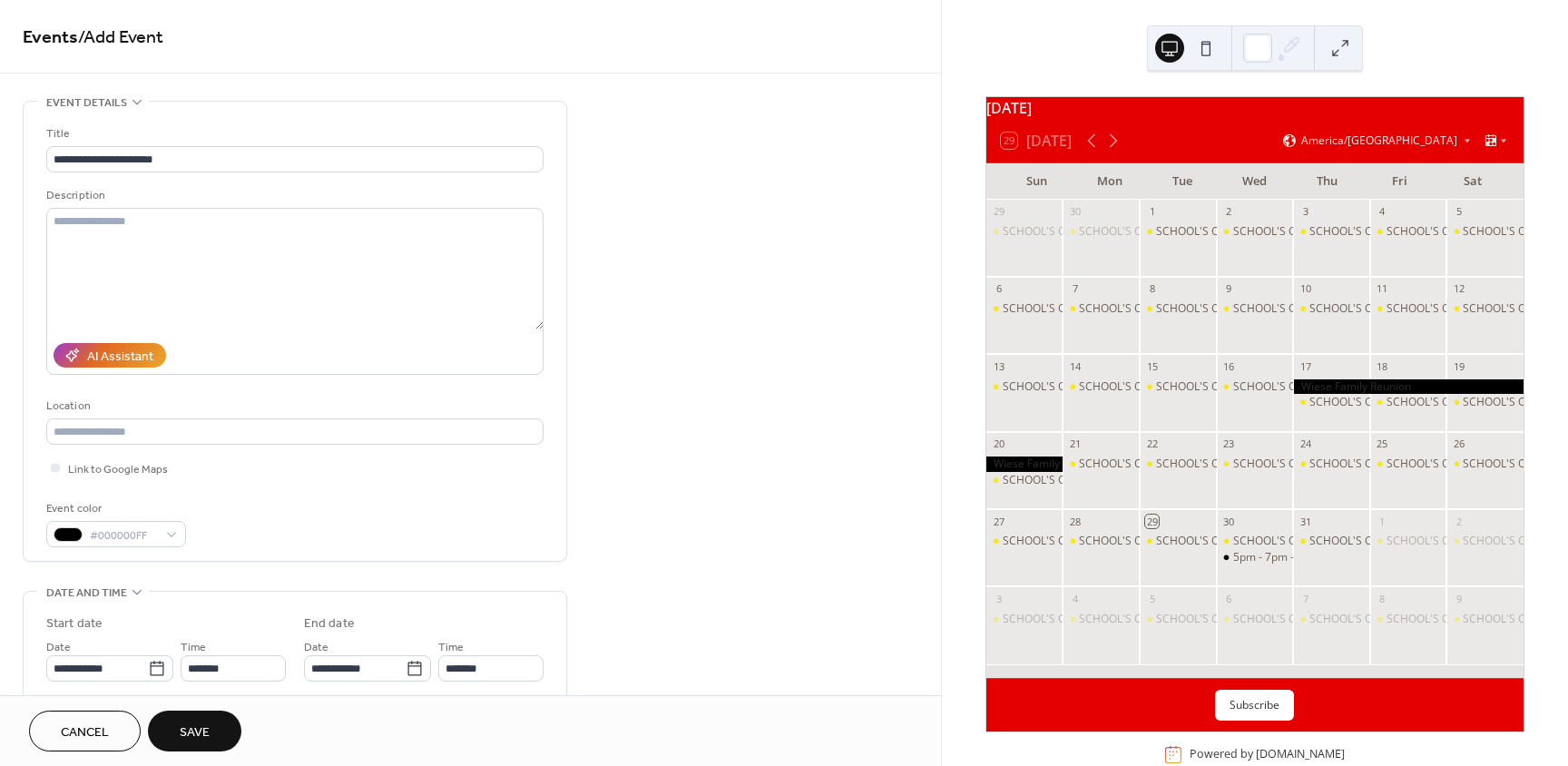 click on "Save" at bounding box center (194, 731) 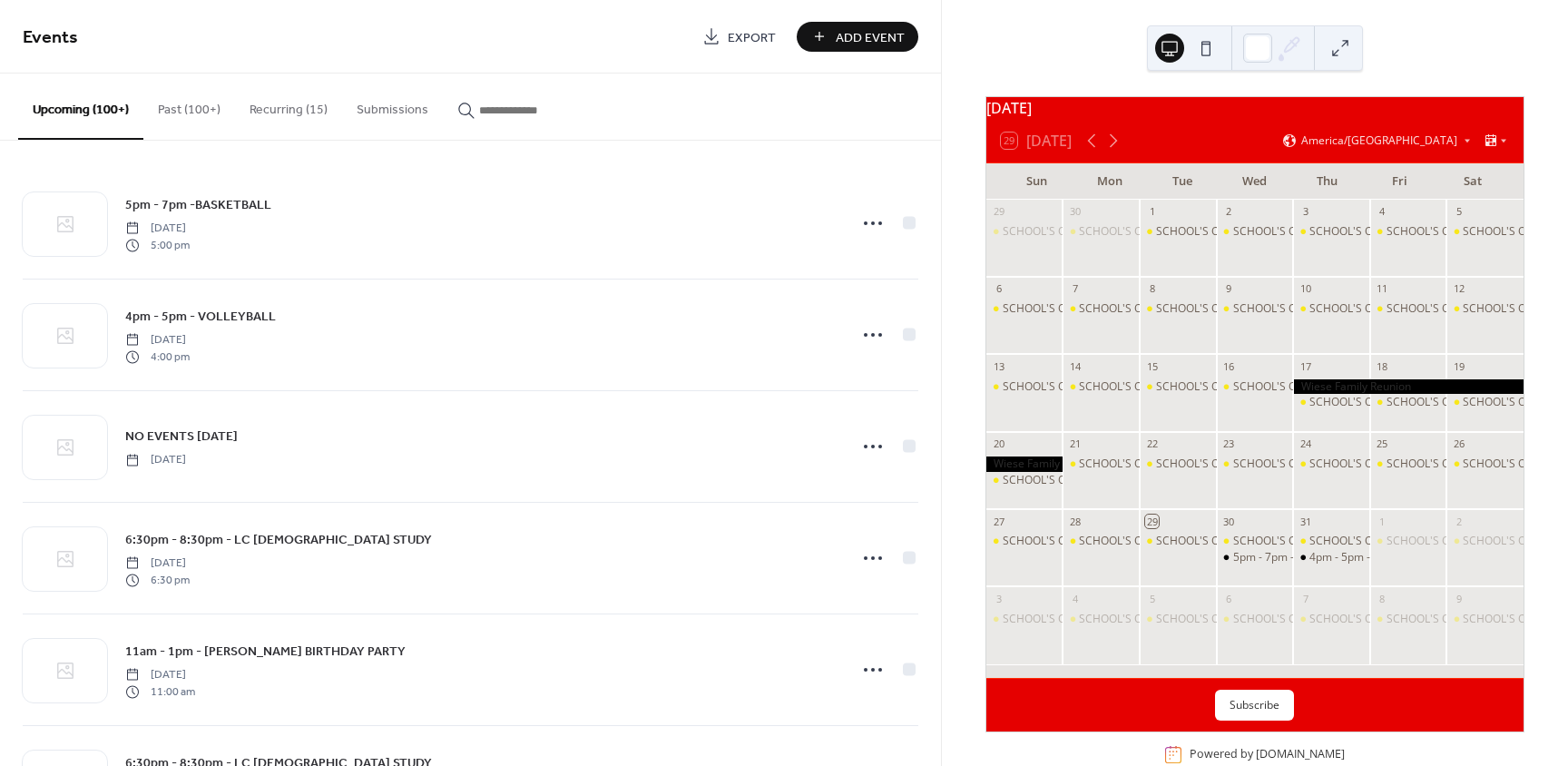 click on "Add Event" at bounding box center (870, 37) 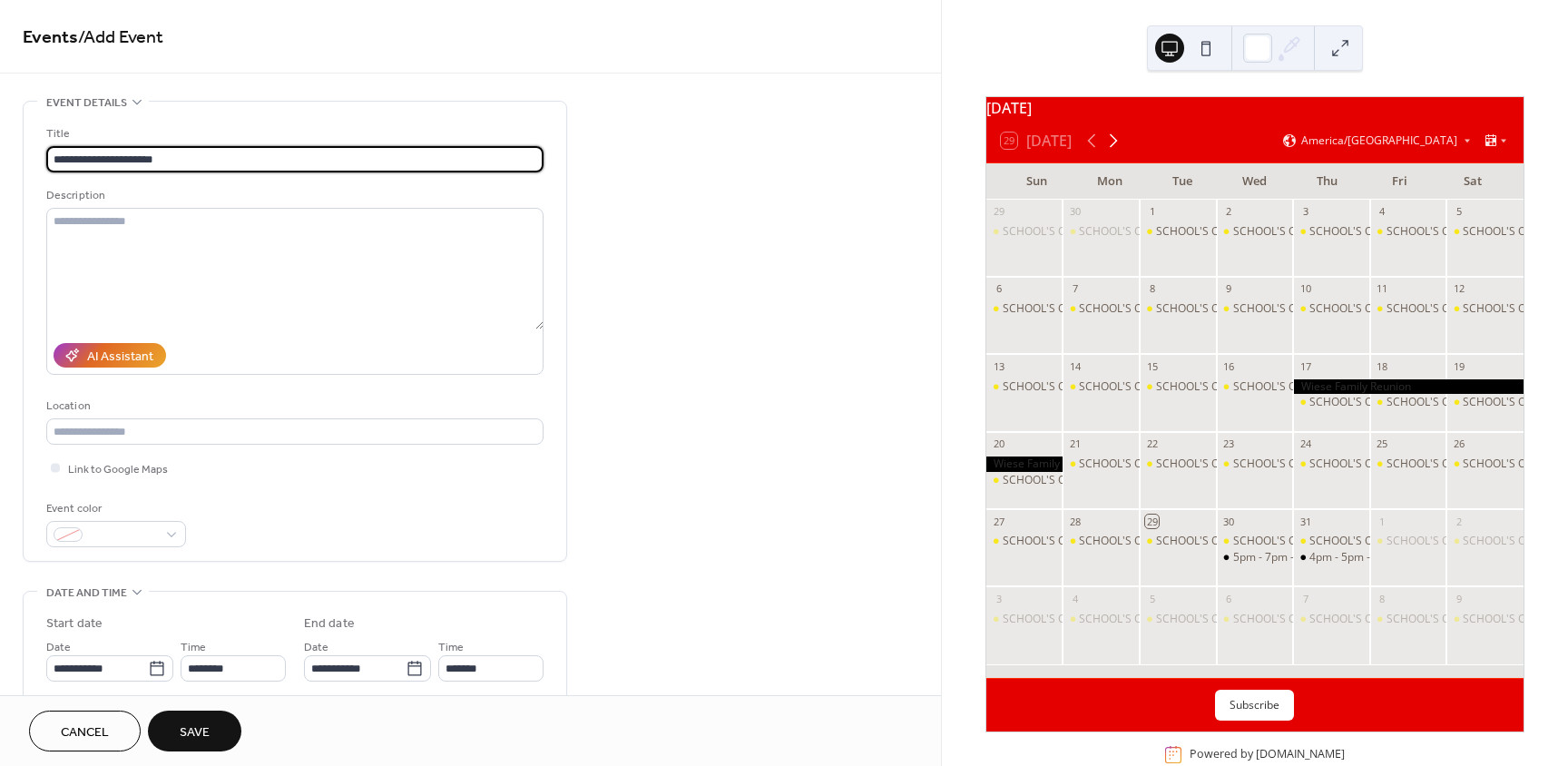type on "**********" 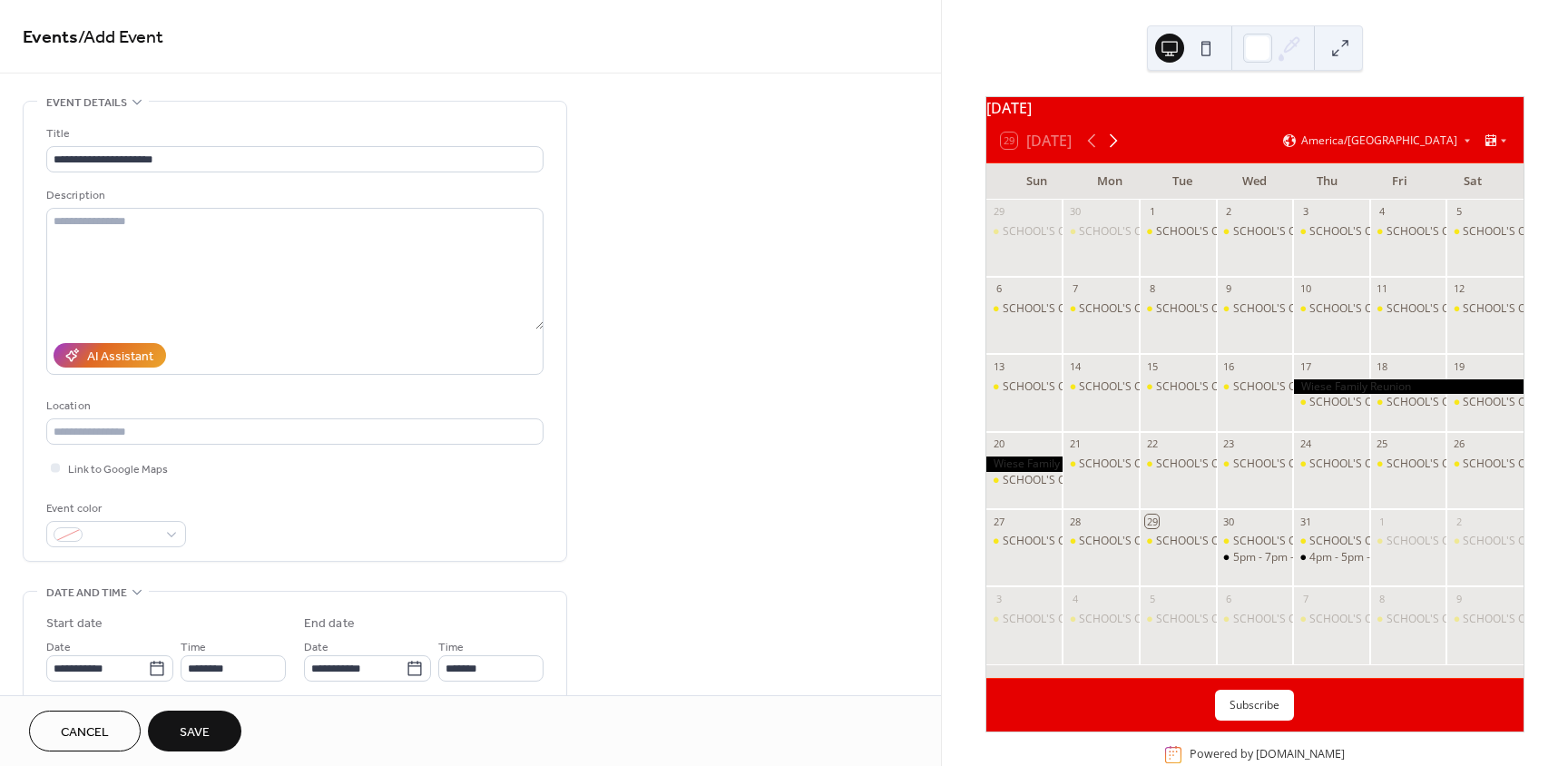 click 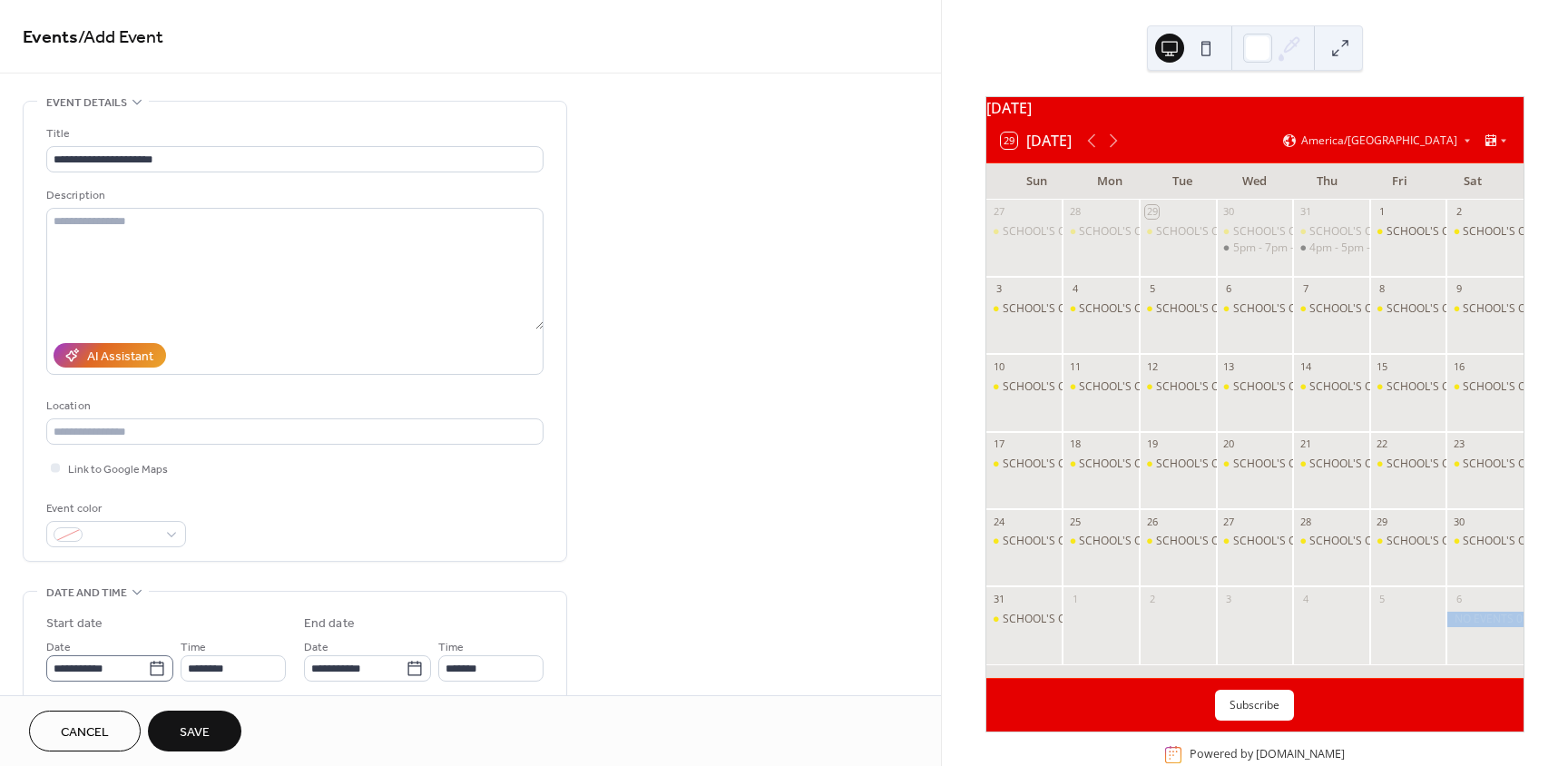 click 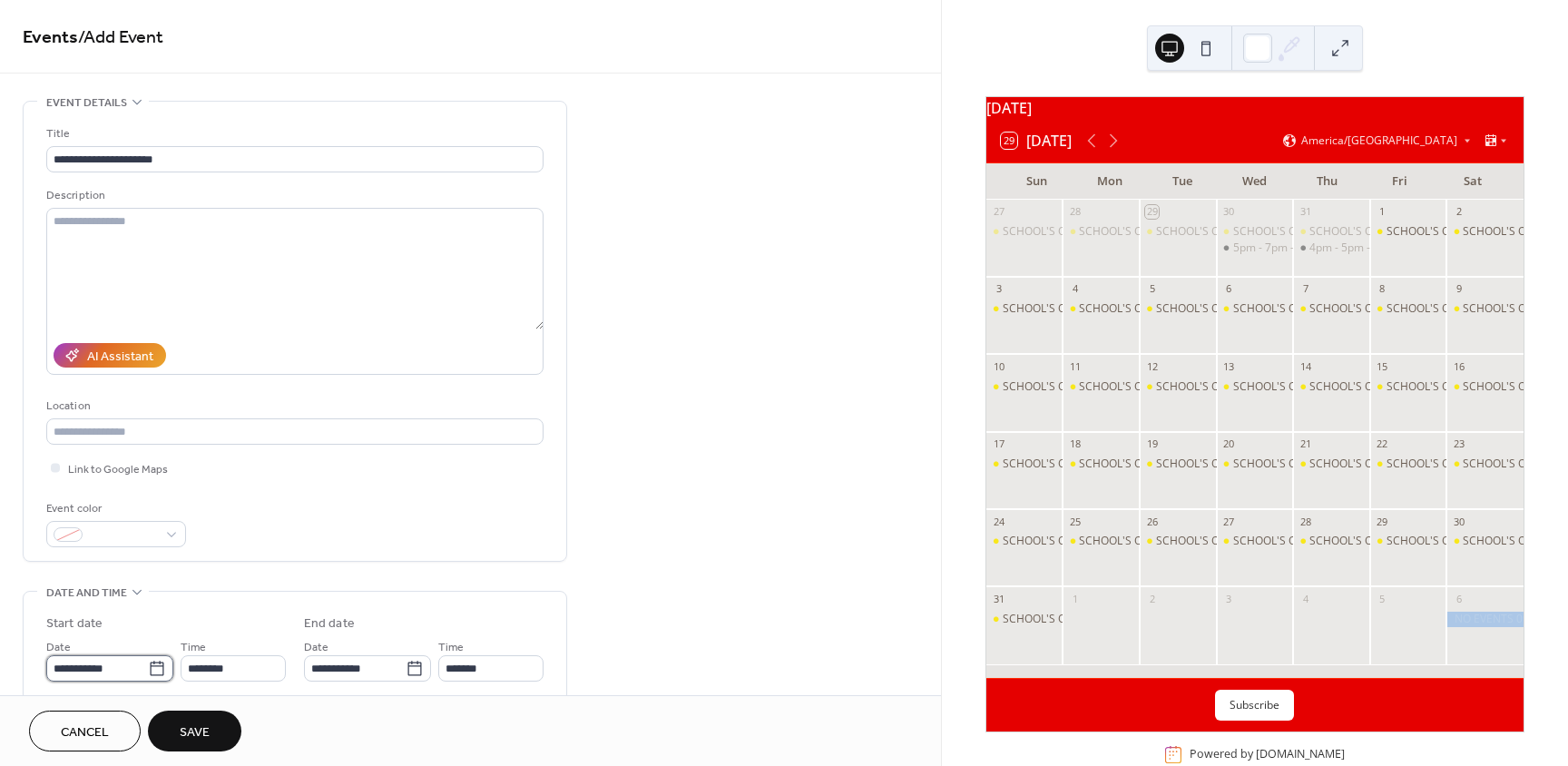 click on "**********" at bounding box center [97, 668] 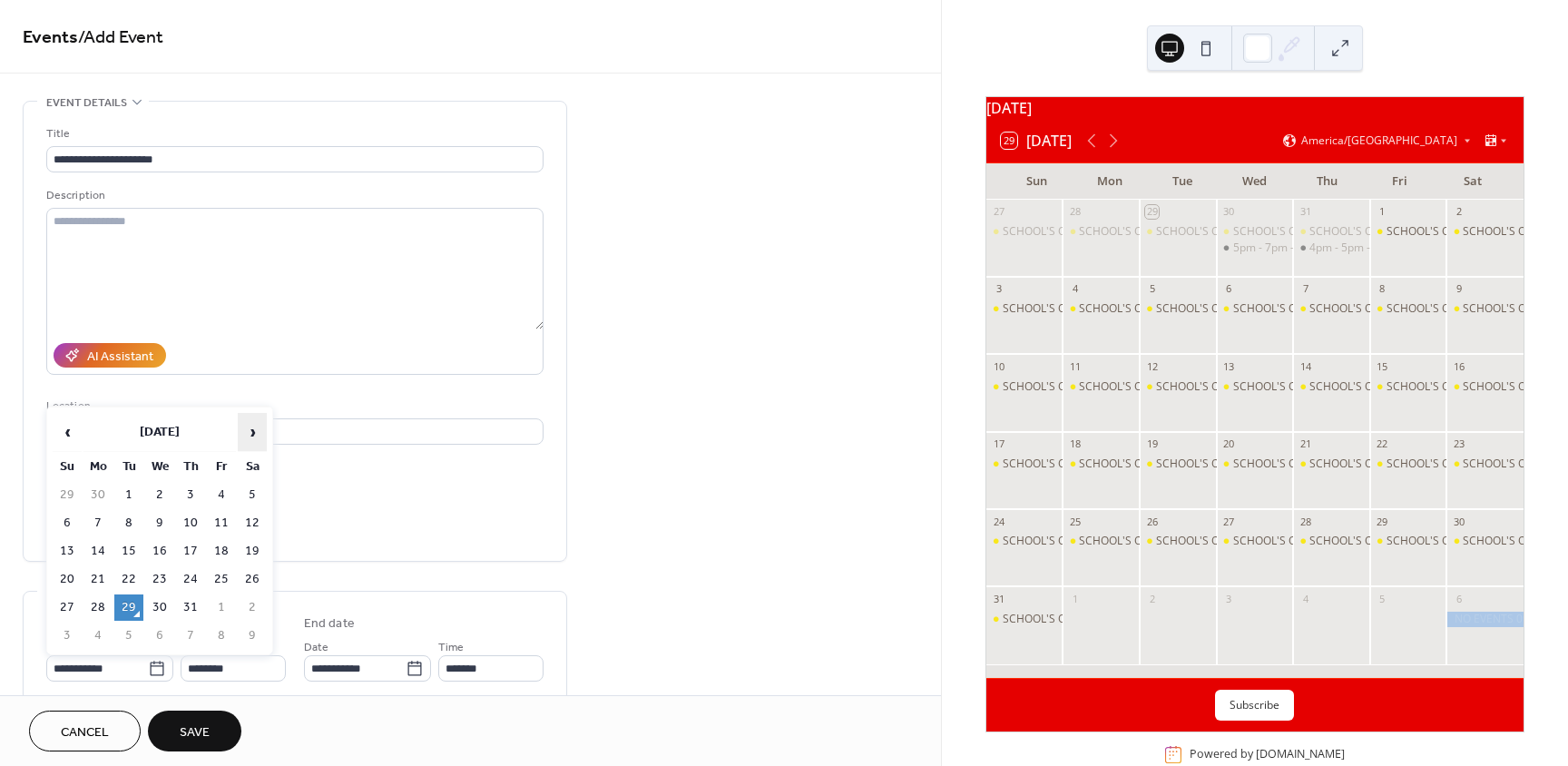 click on "›" at bounding box center [252, 432] 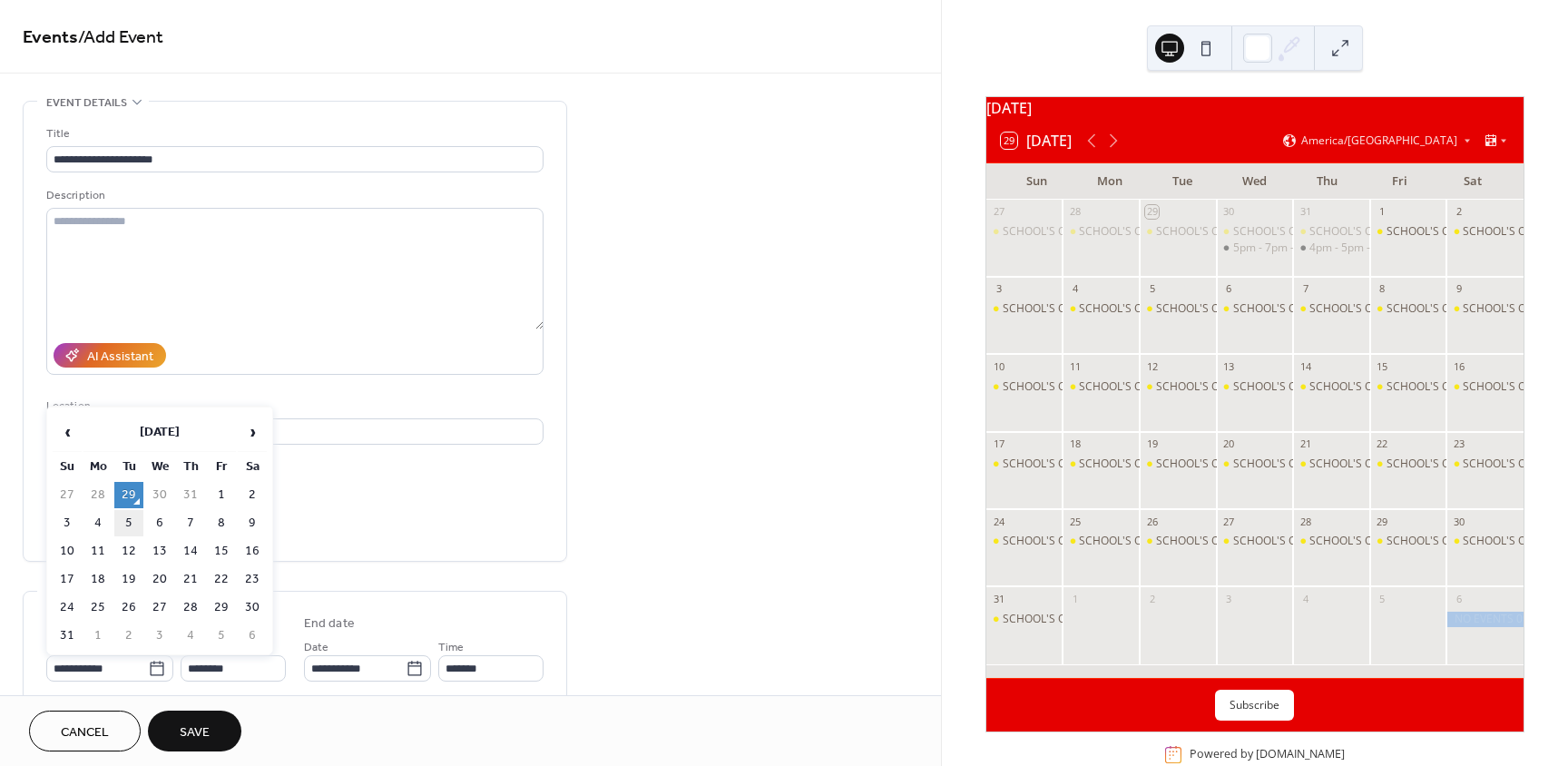 click on "5" at bounding box center [129, 523] 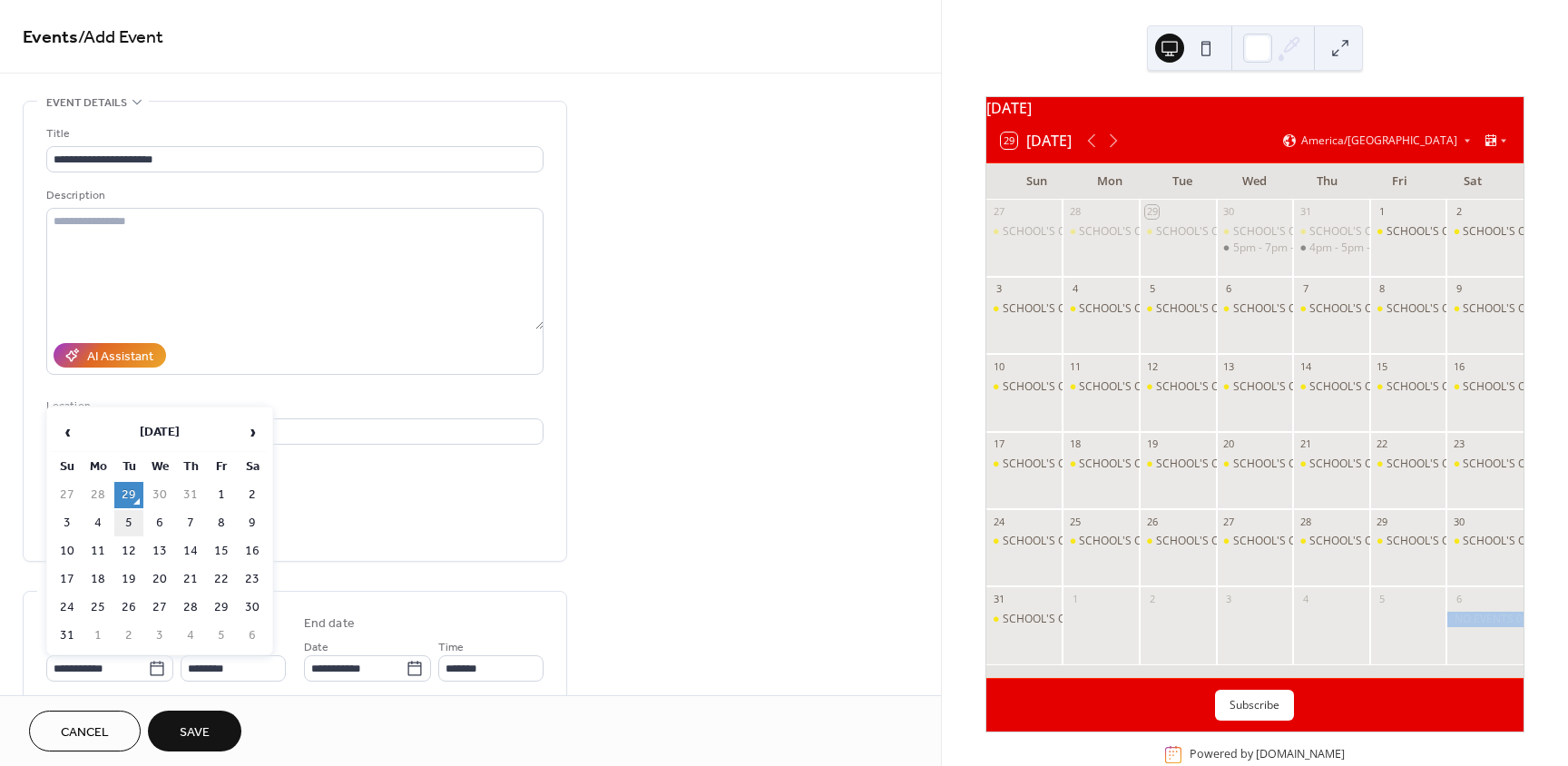 type on "**********" 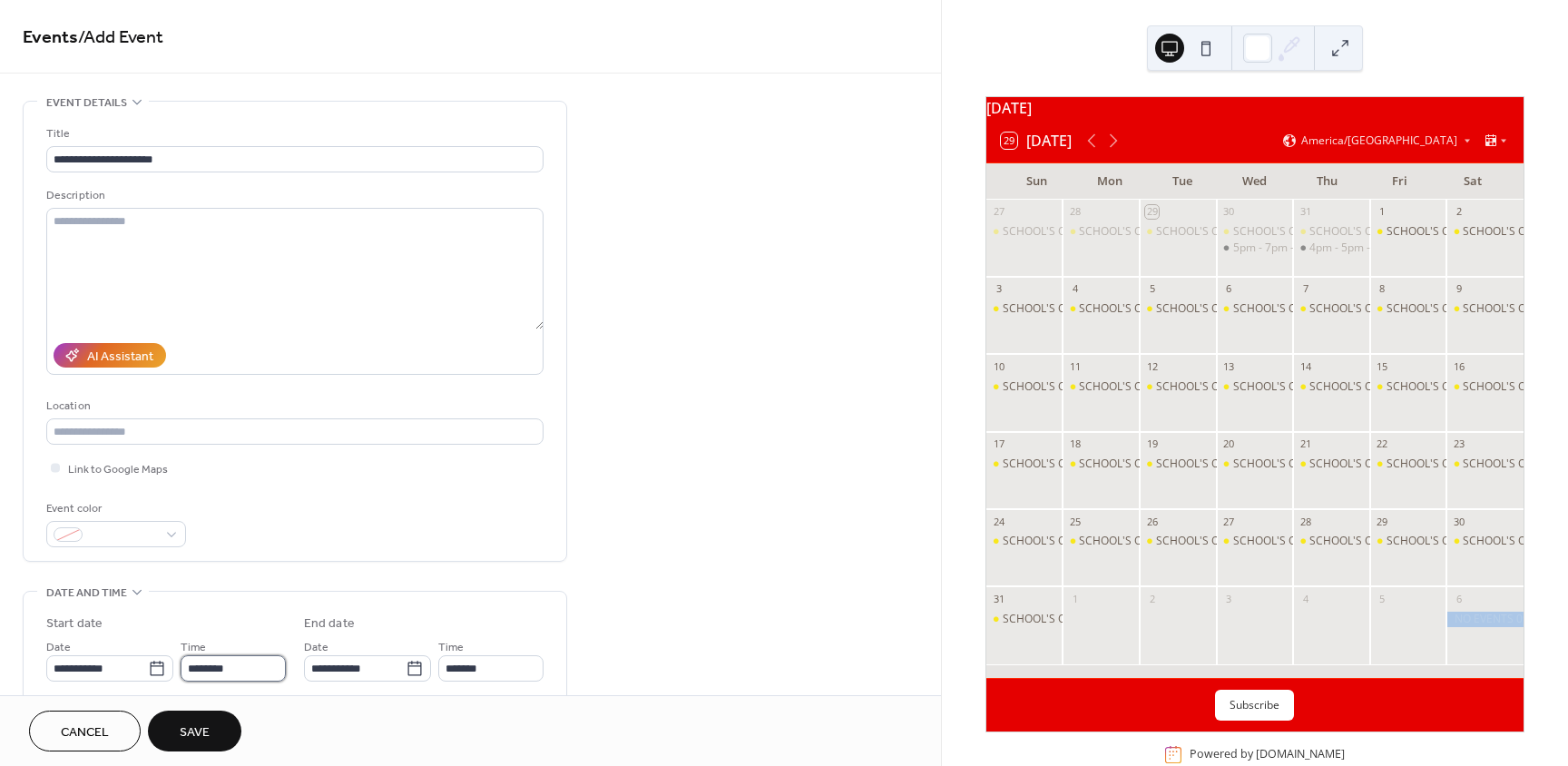 click on "********" at bounding box center [233, 668] 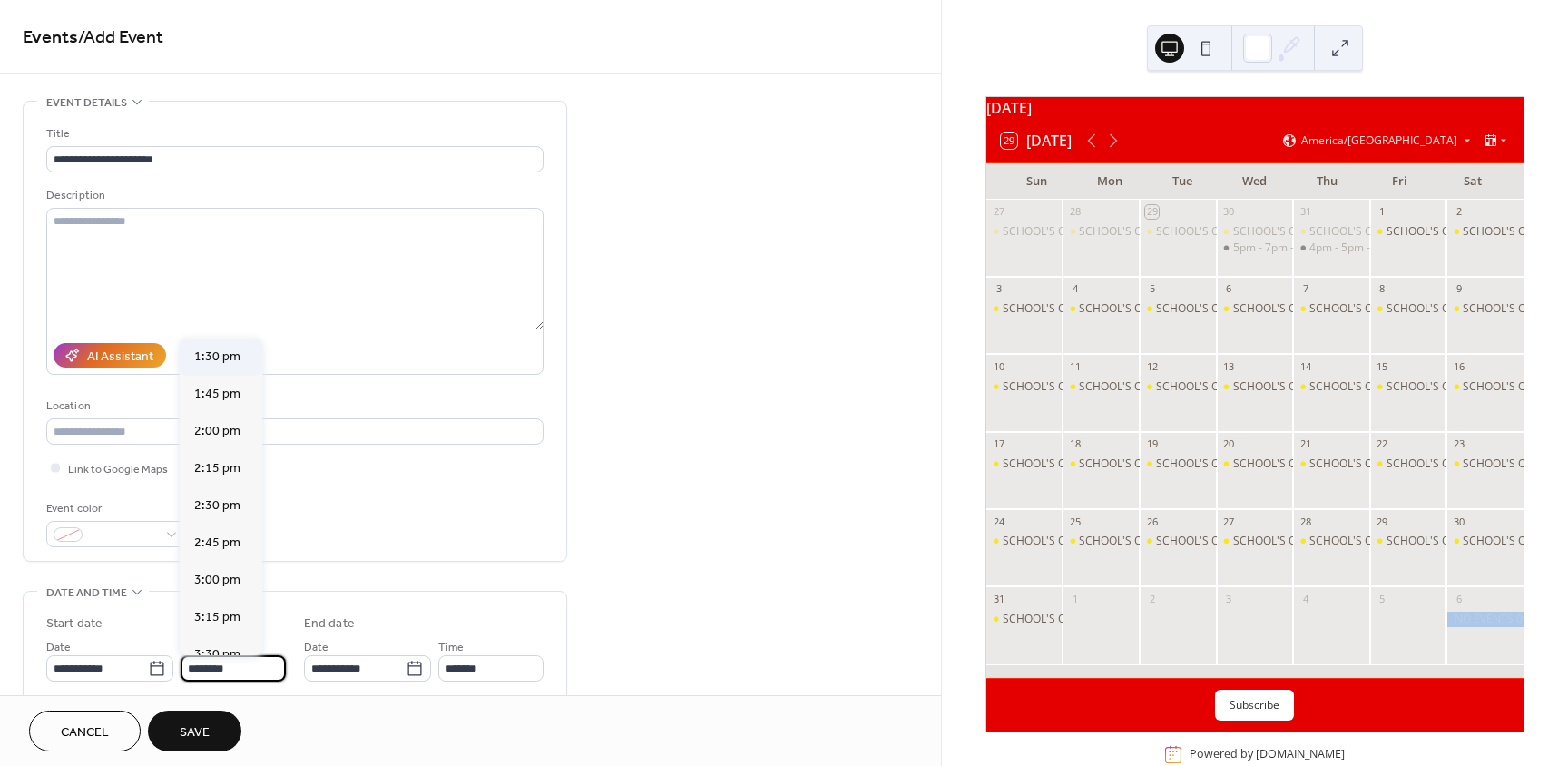 scroll, scrollTop: 2149, scrollLeft: 0, axis: vertical 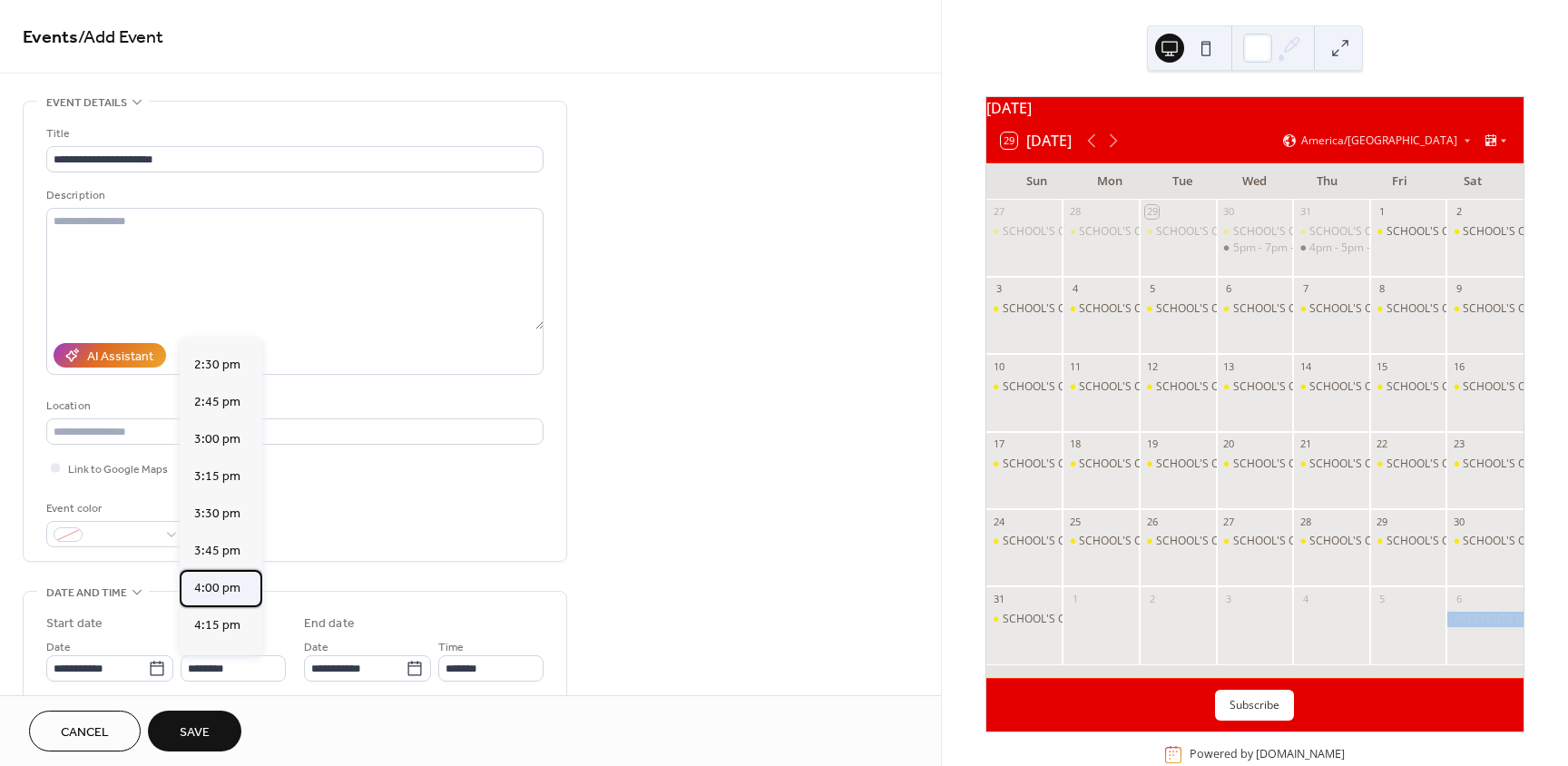click on "4:00 pm" at bounding box center (217, 588) 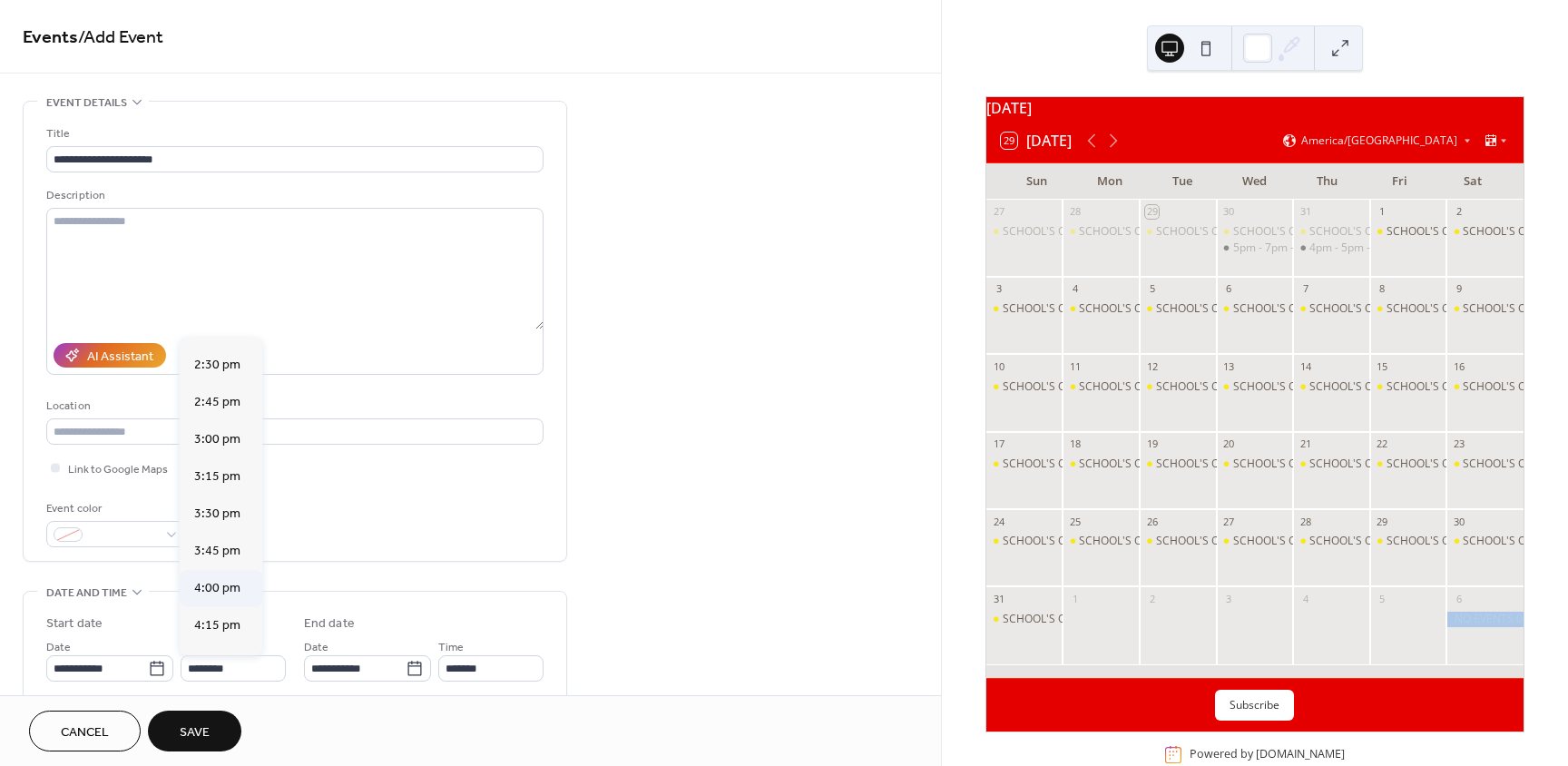 type on "*******" 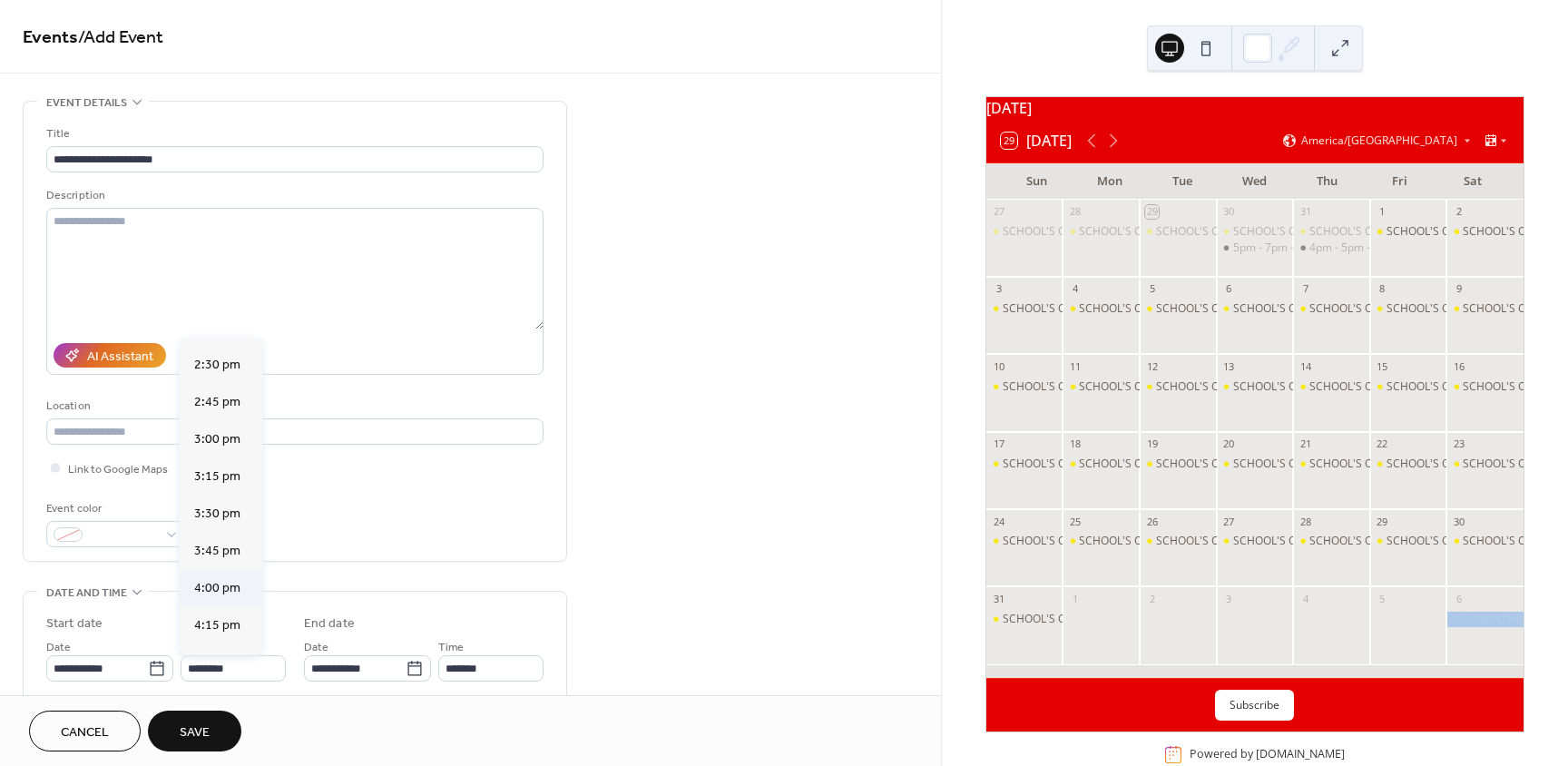 type on "*******" 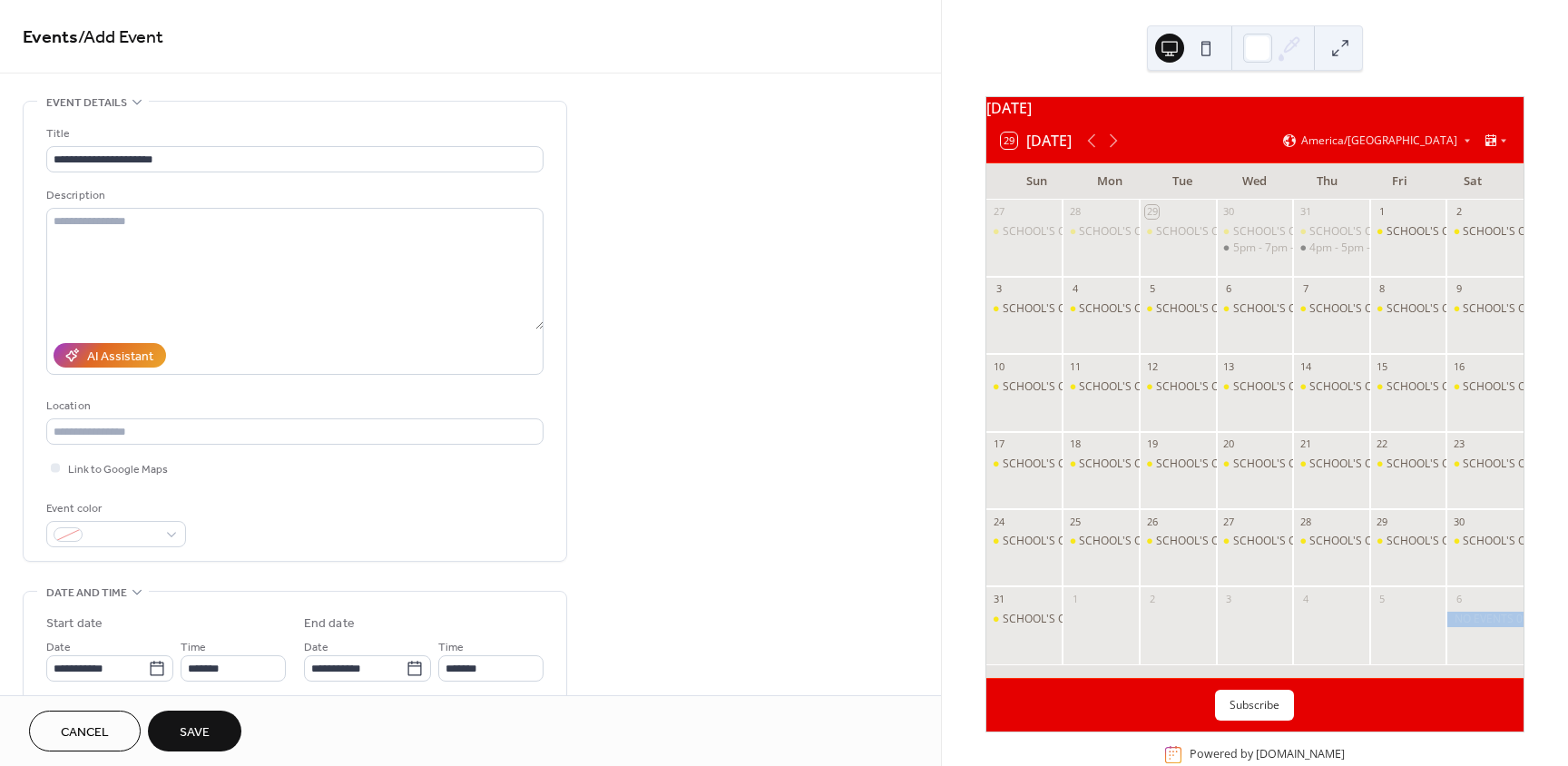 click on "Save" at bounding box center (194, 732) 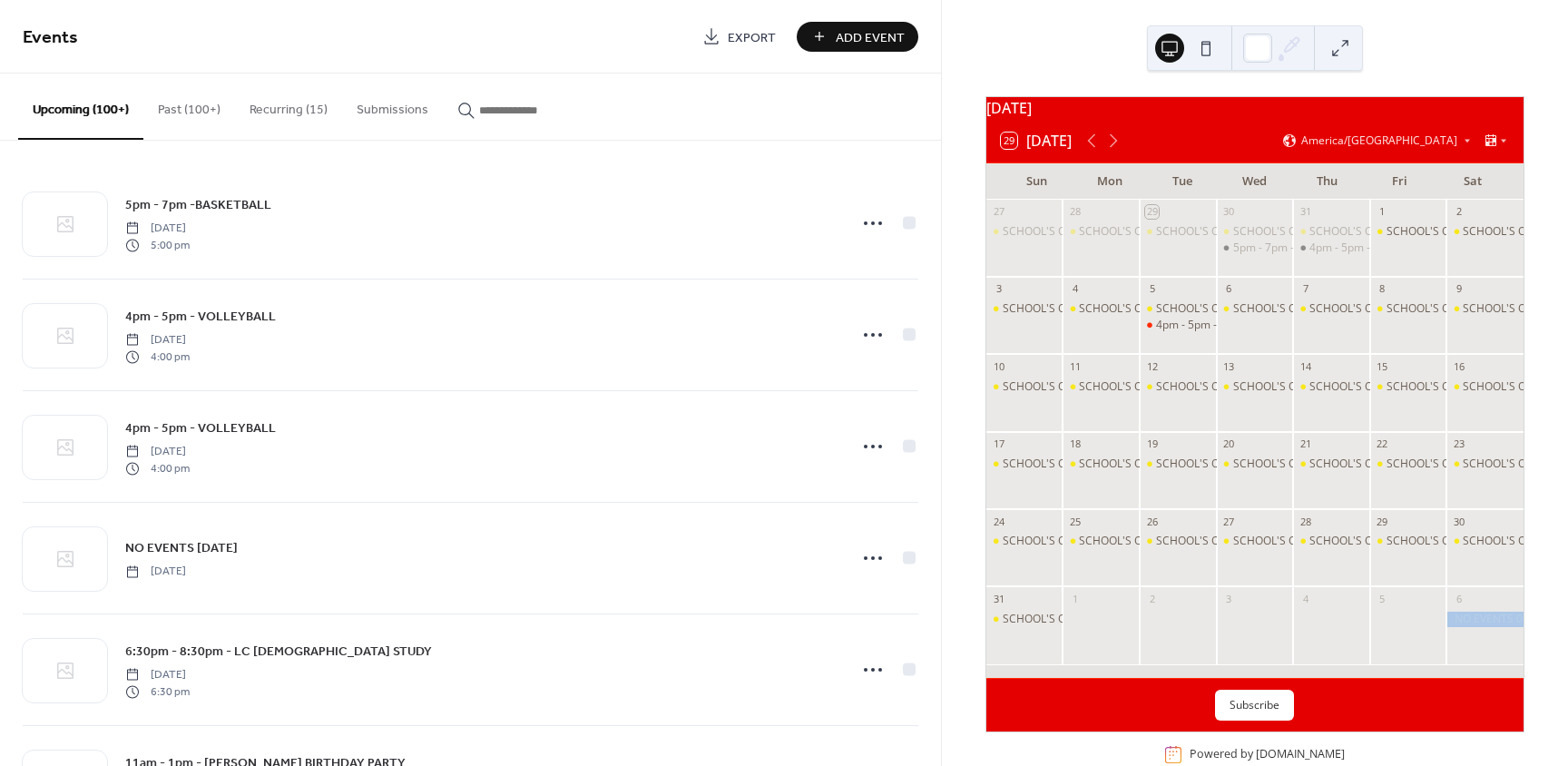click on "Add Event" at bounding box center (870, 37) 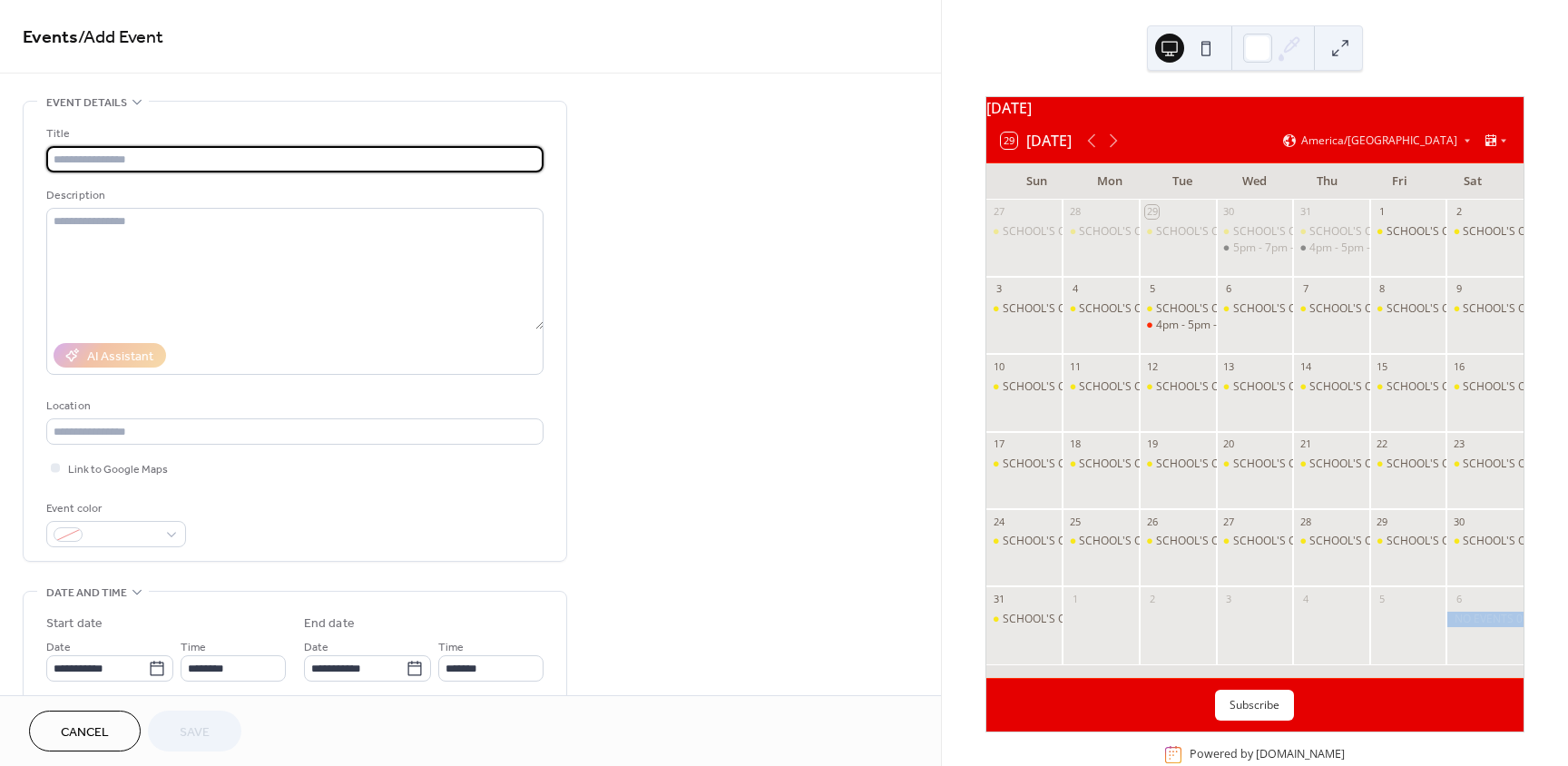 click at bounding box center (295, 159) 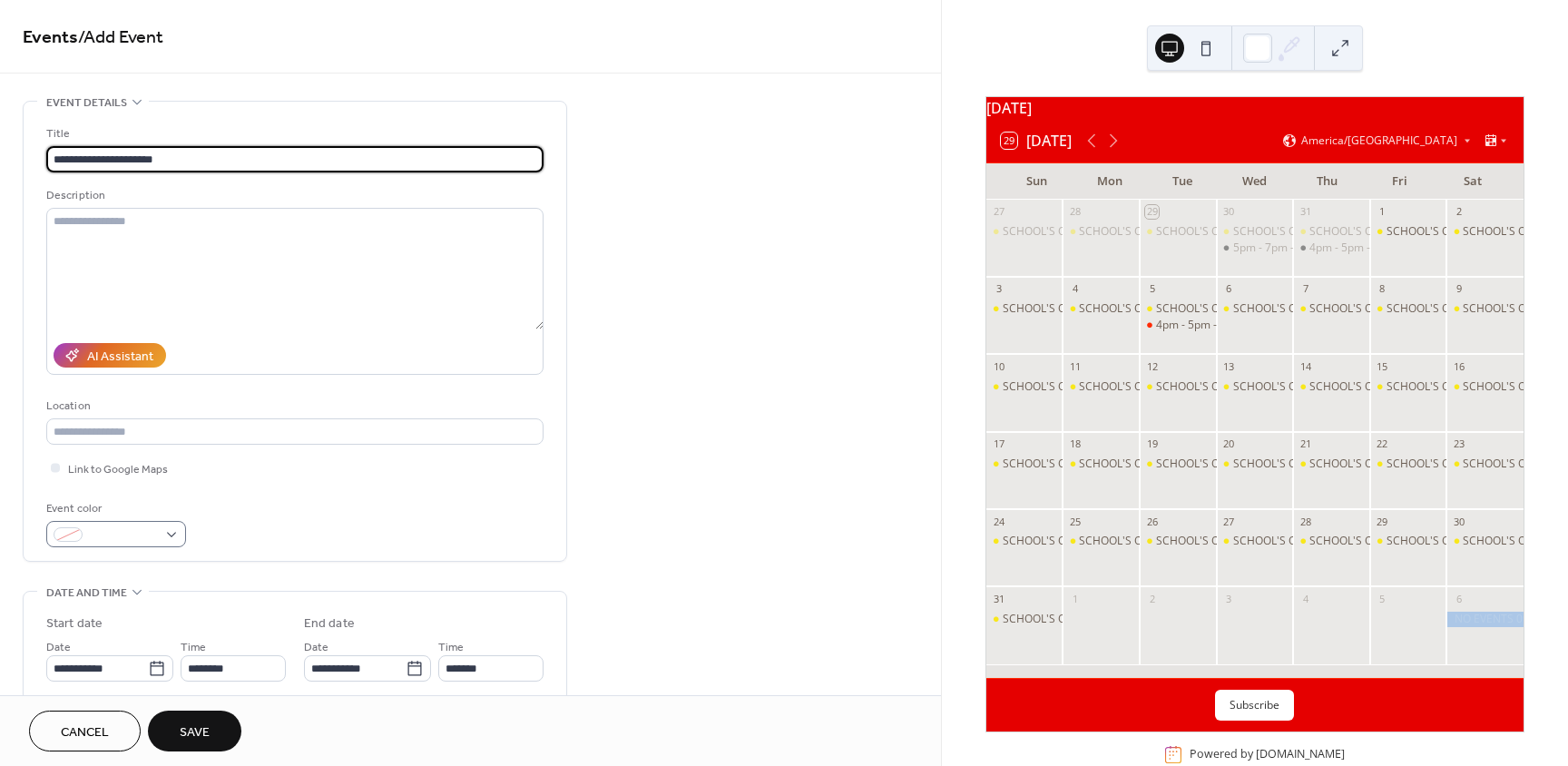 type on "**********" 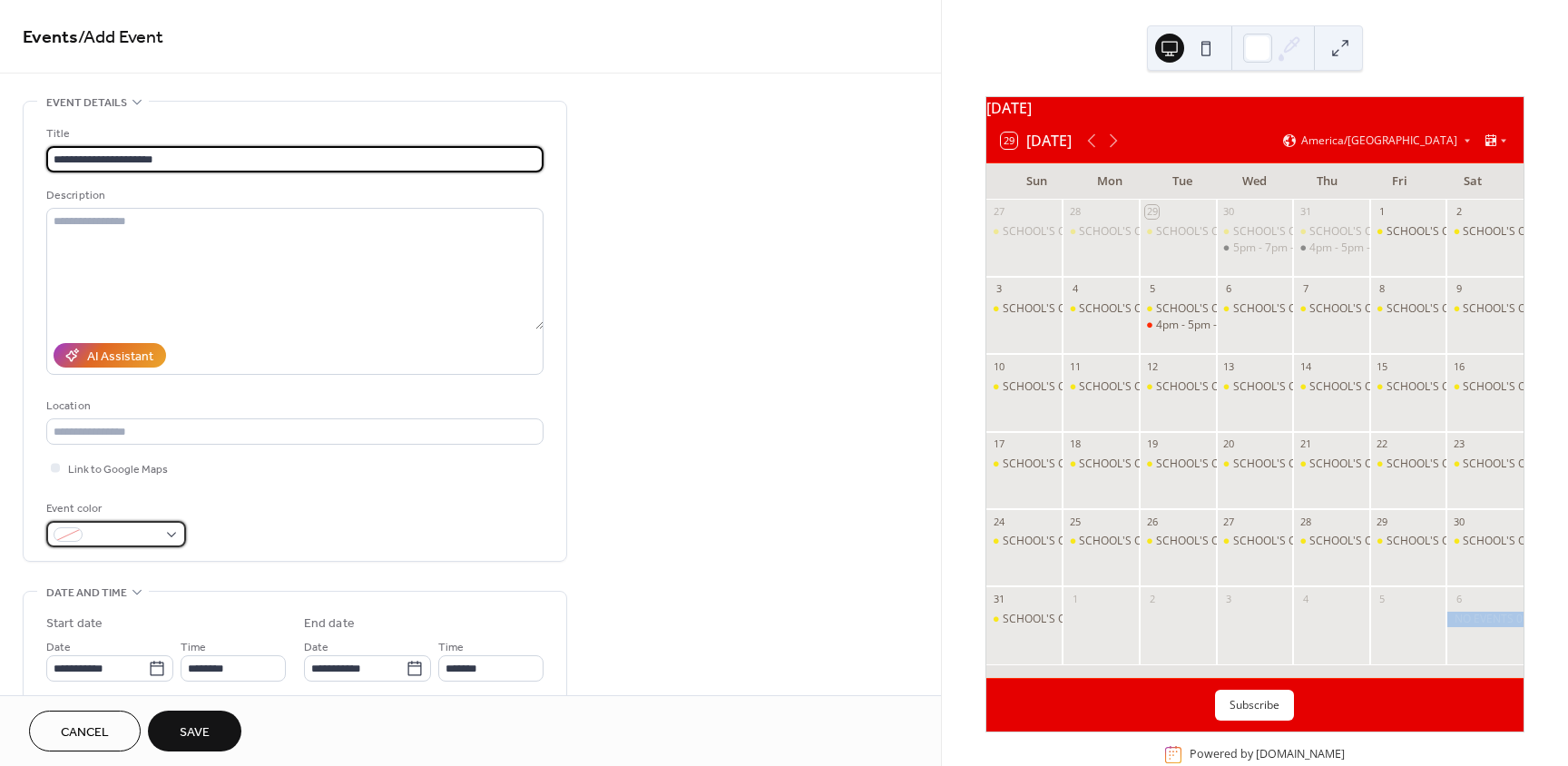 click at bounding box center [116, 534] 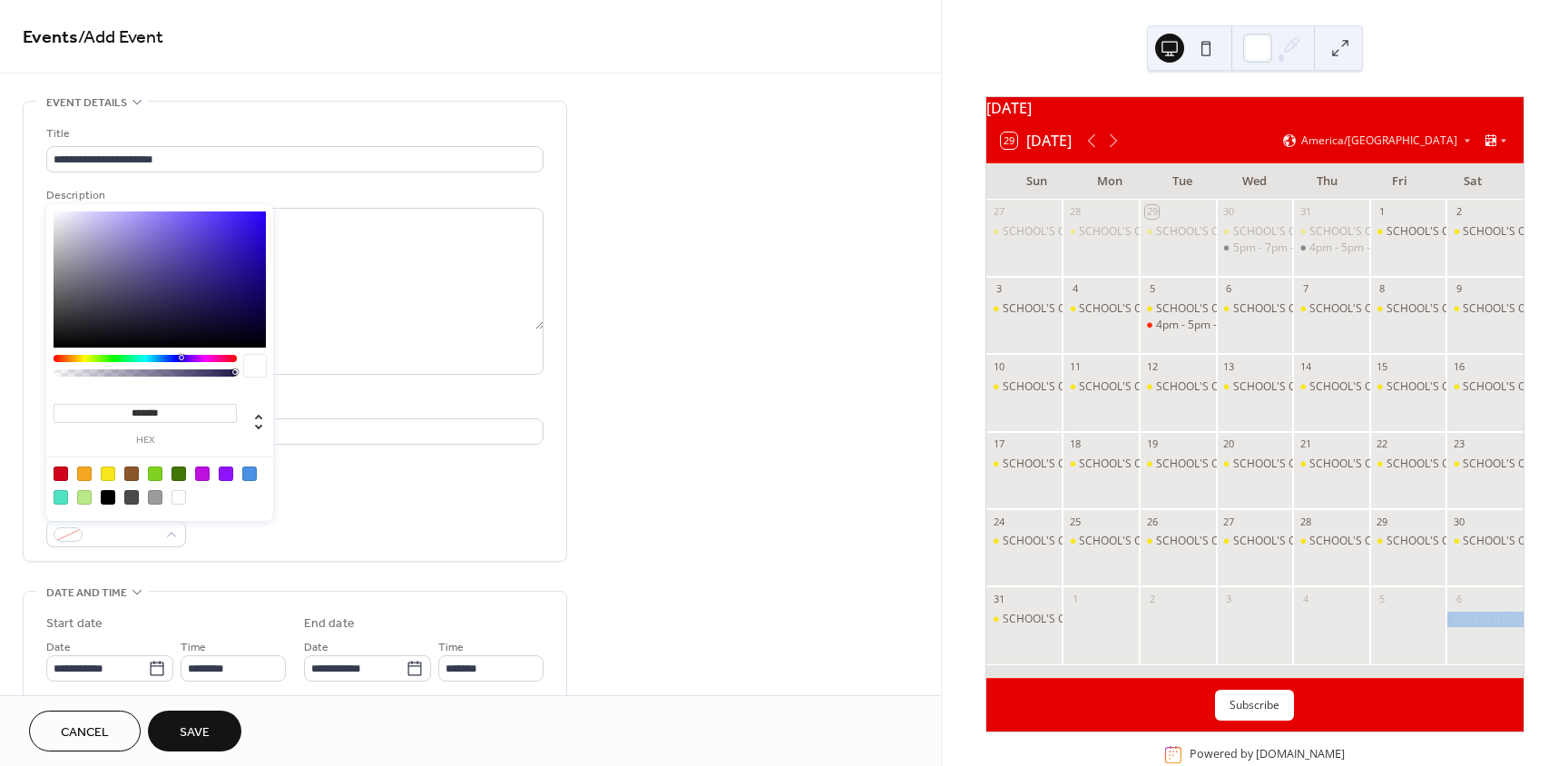 click at bounding box center (108, 497) 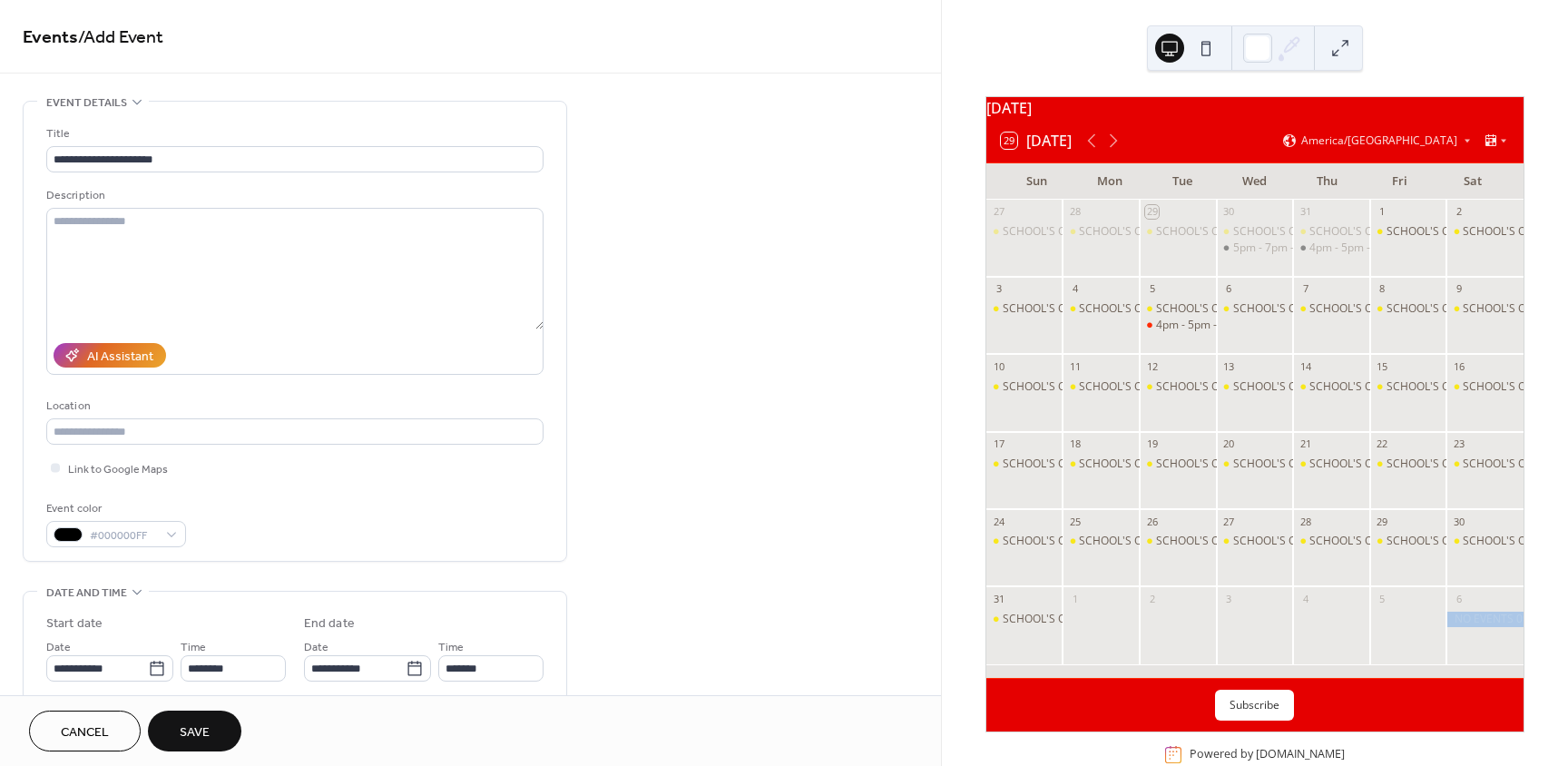 click on "**********" at bounding box center (295, 644) 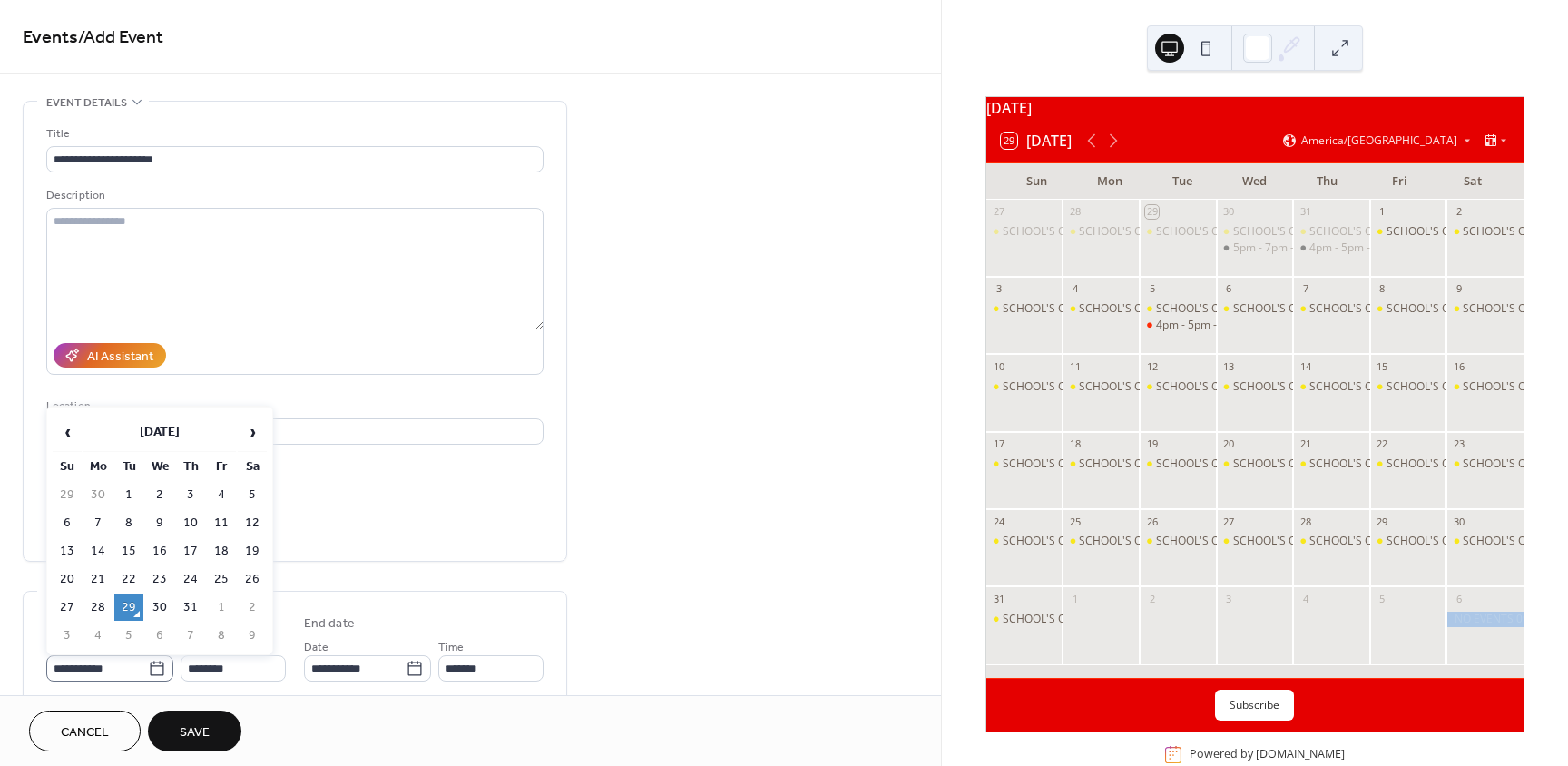 click 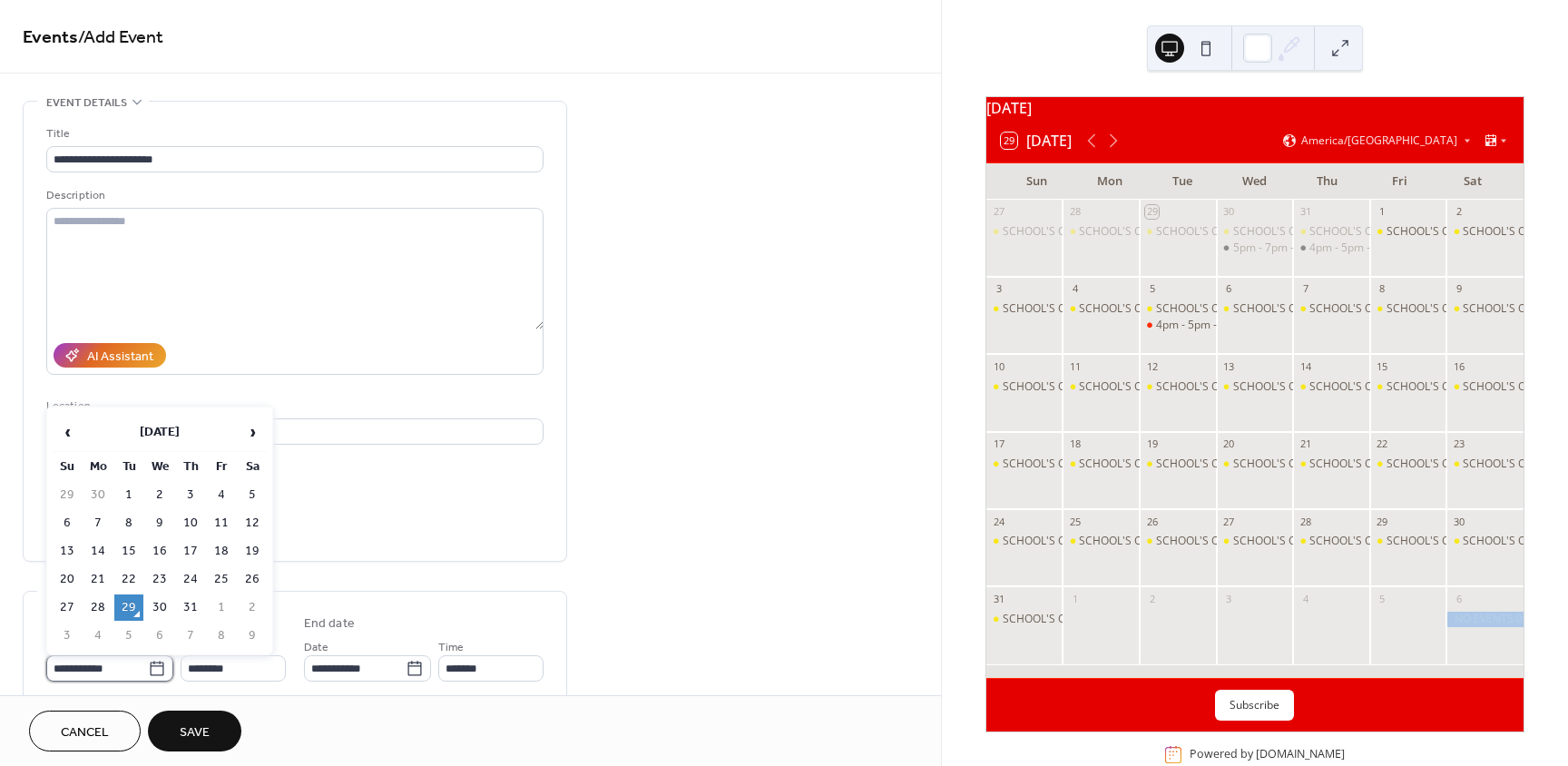click on "**********" at bounding box center [97, 668] 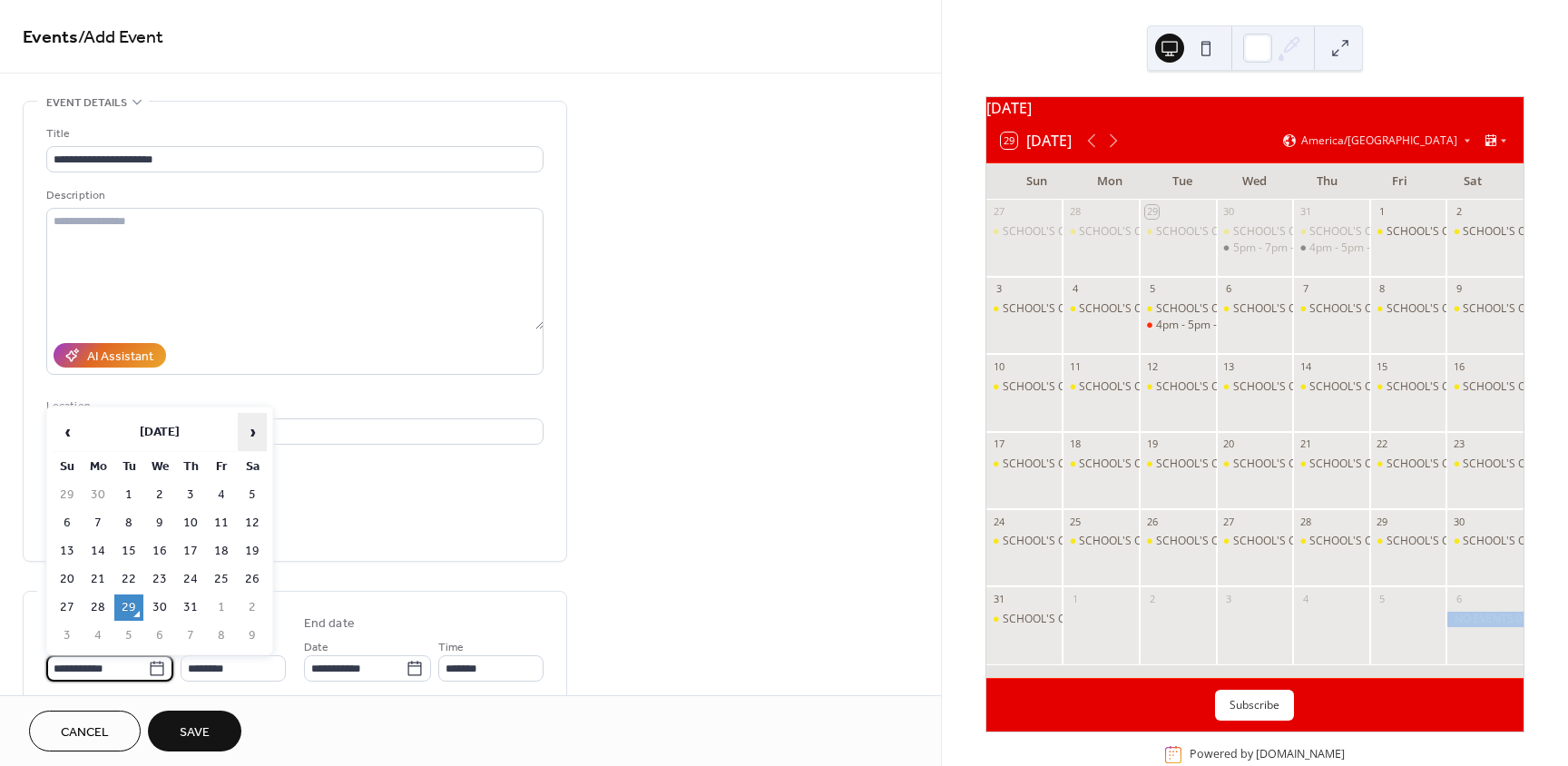 click on "›" at bounding box center (252, 432) 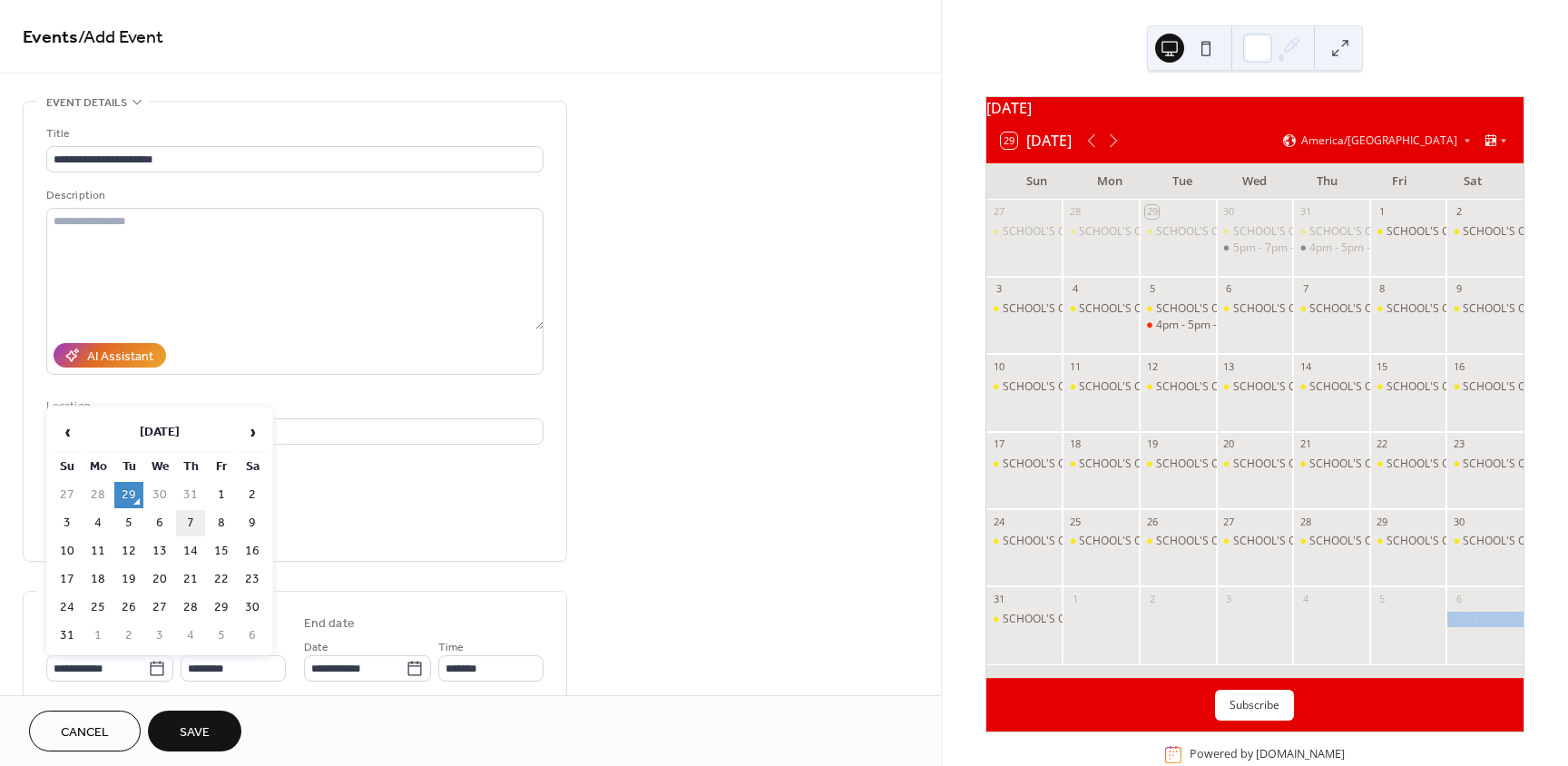 click on "7" at bounding box center [191, 523] 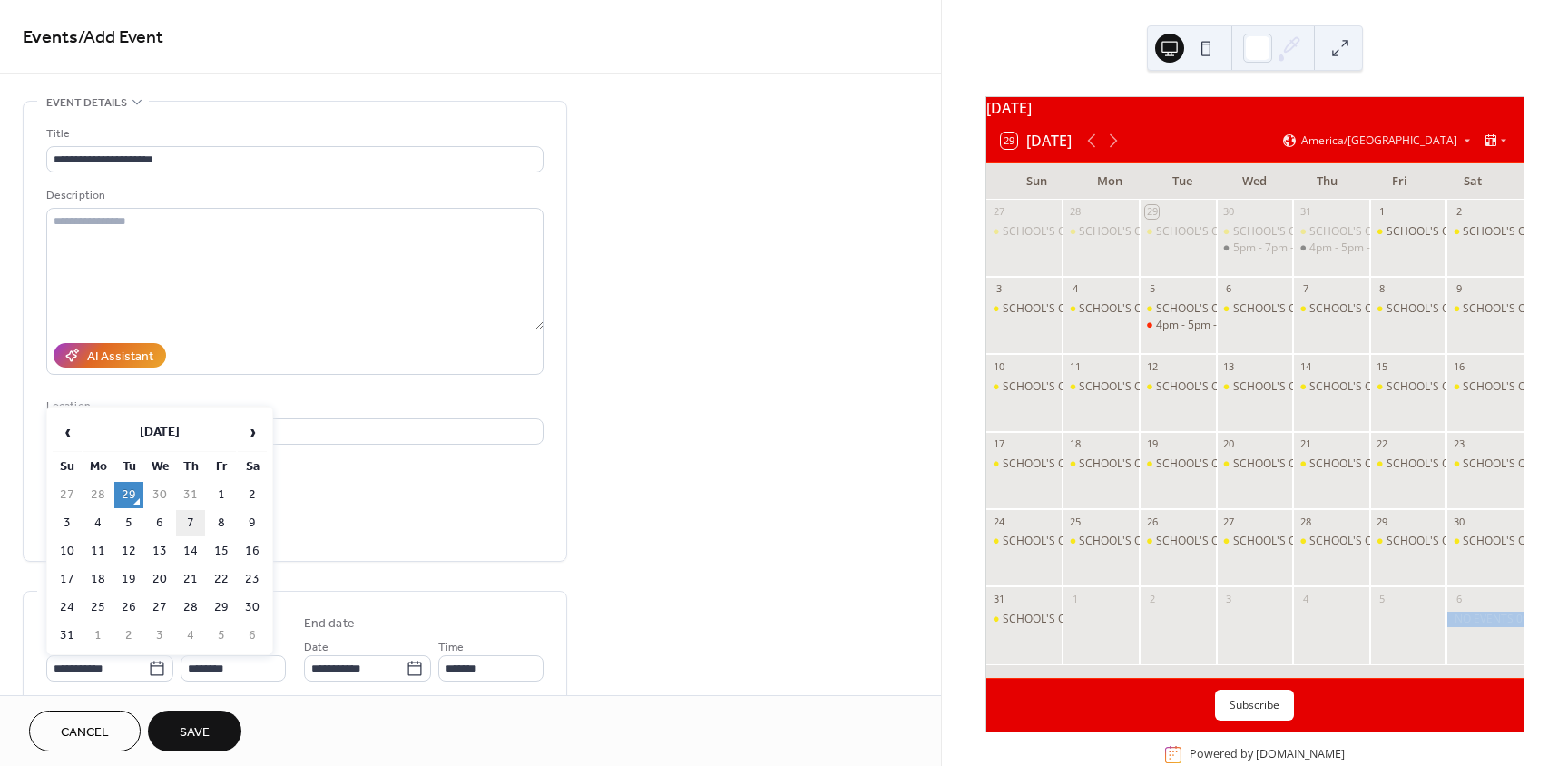 type on "**********" 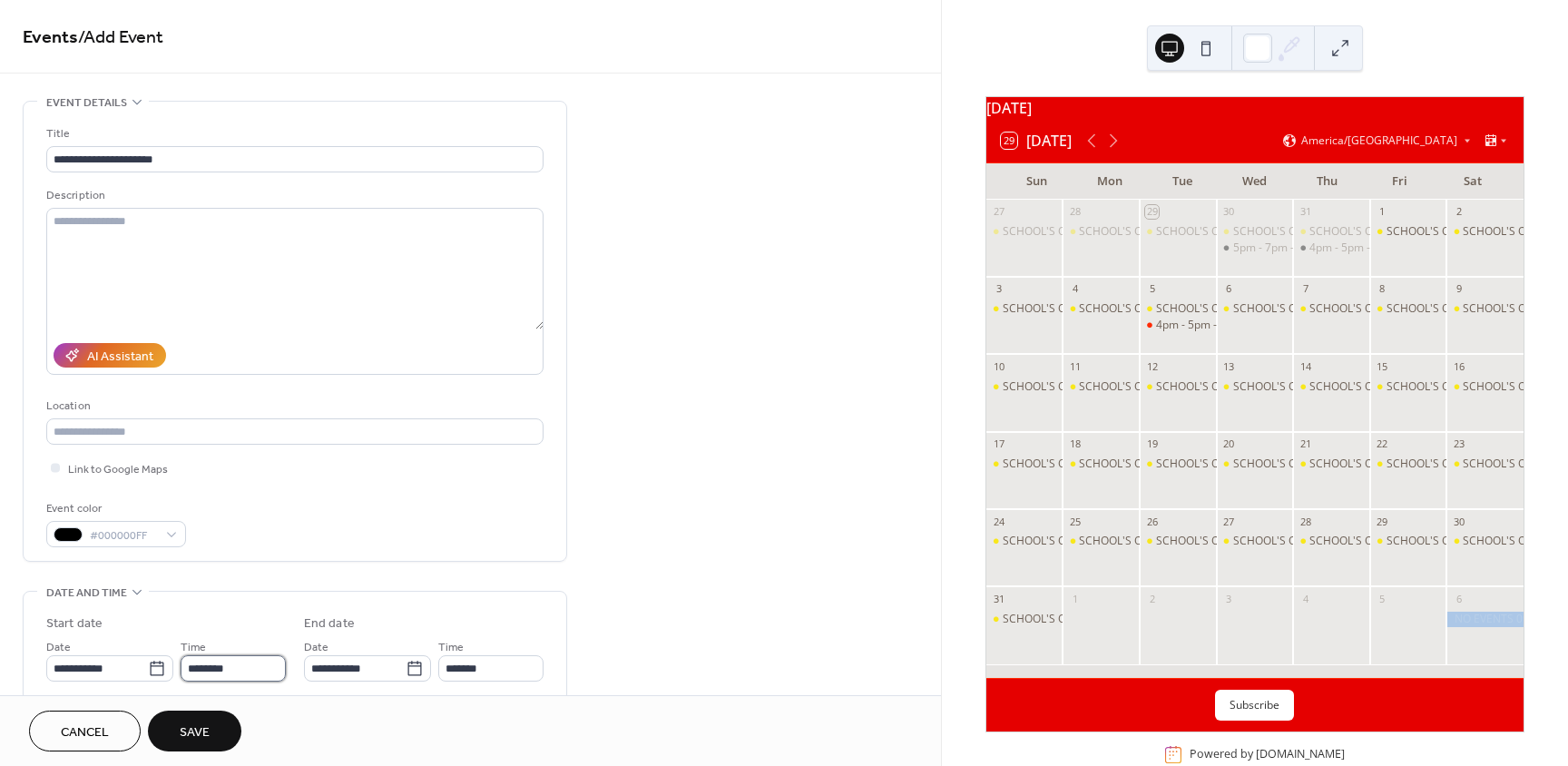 click on "********" at bounding box center [233, 668] 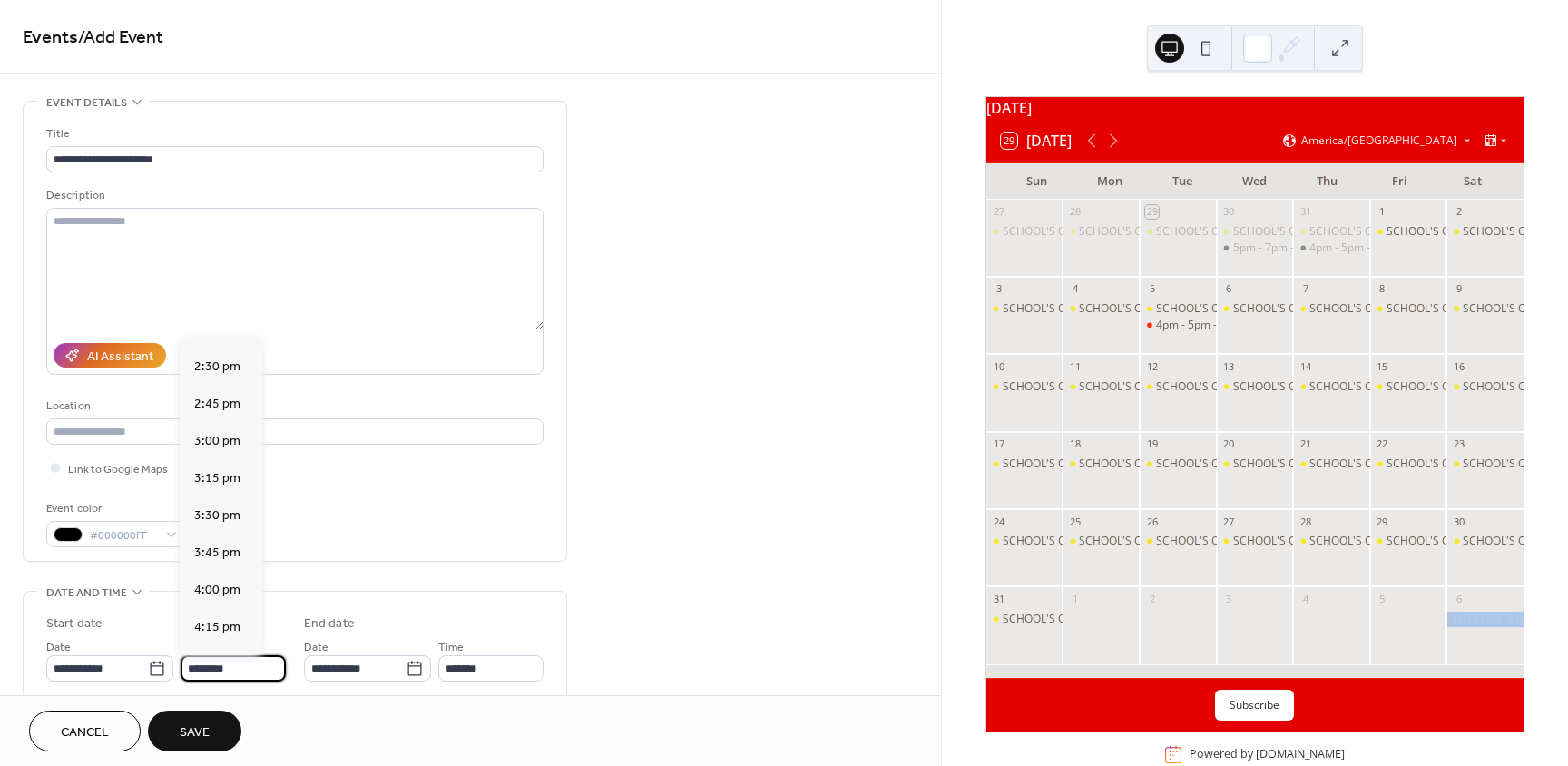 scroll, scrollTop: 2149, scrollLeft: 0, axis: vertical 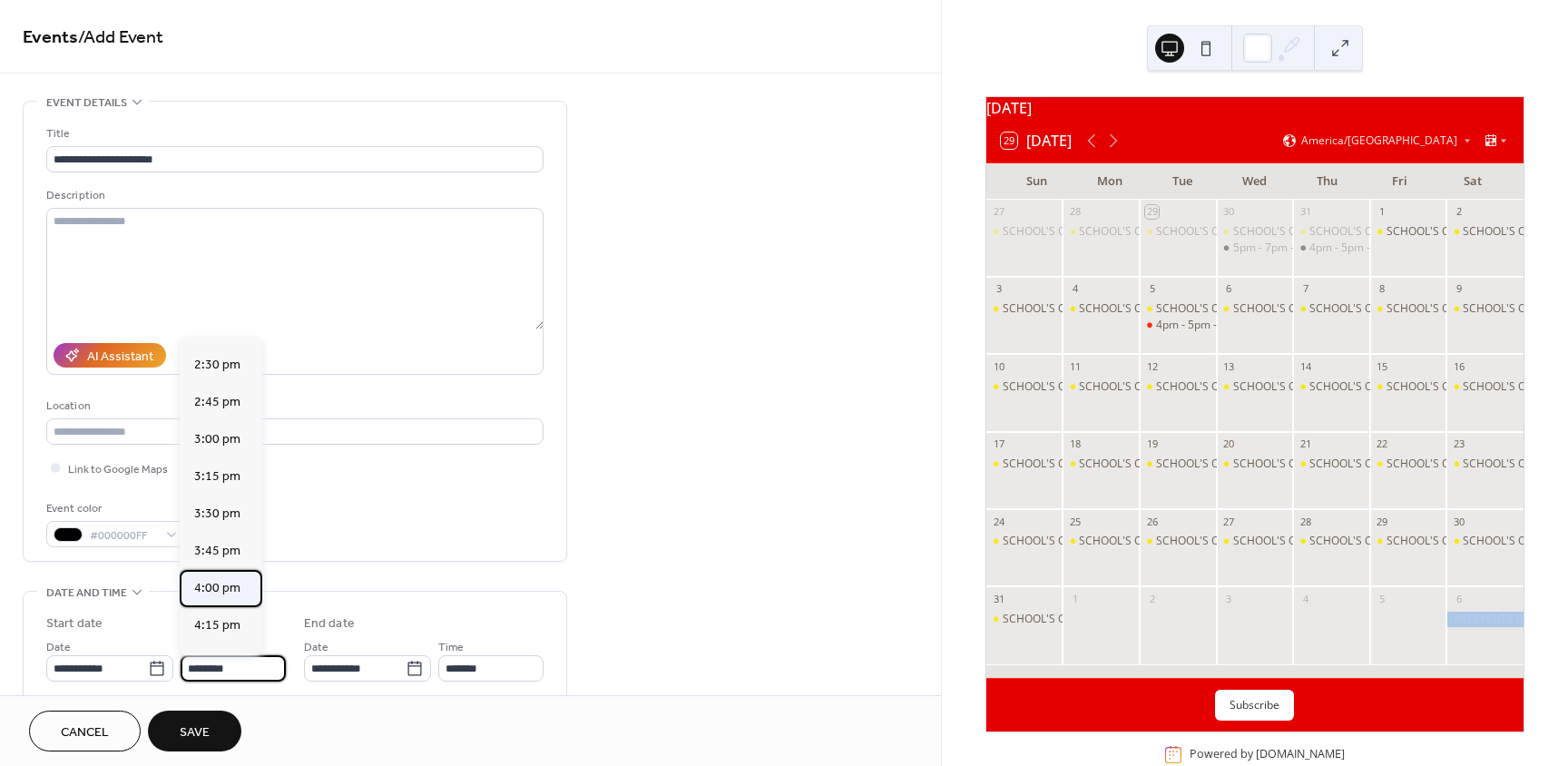 click on "4:00 pm" at bounding box center (217, 588) 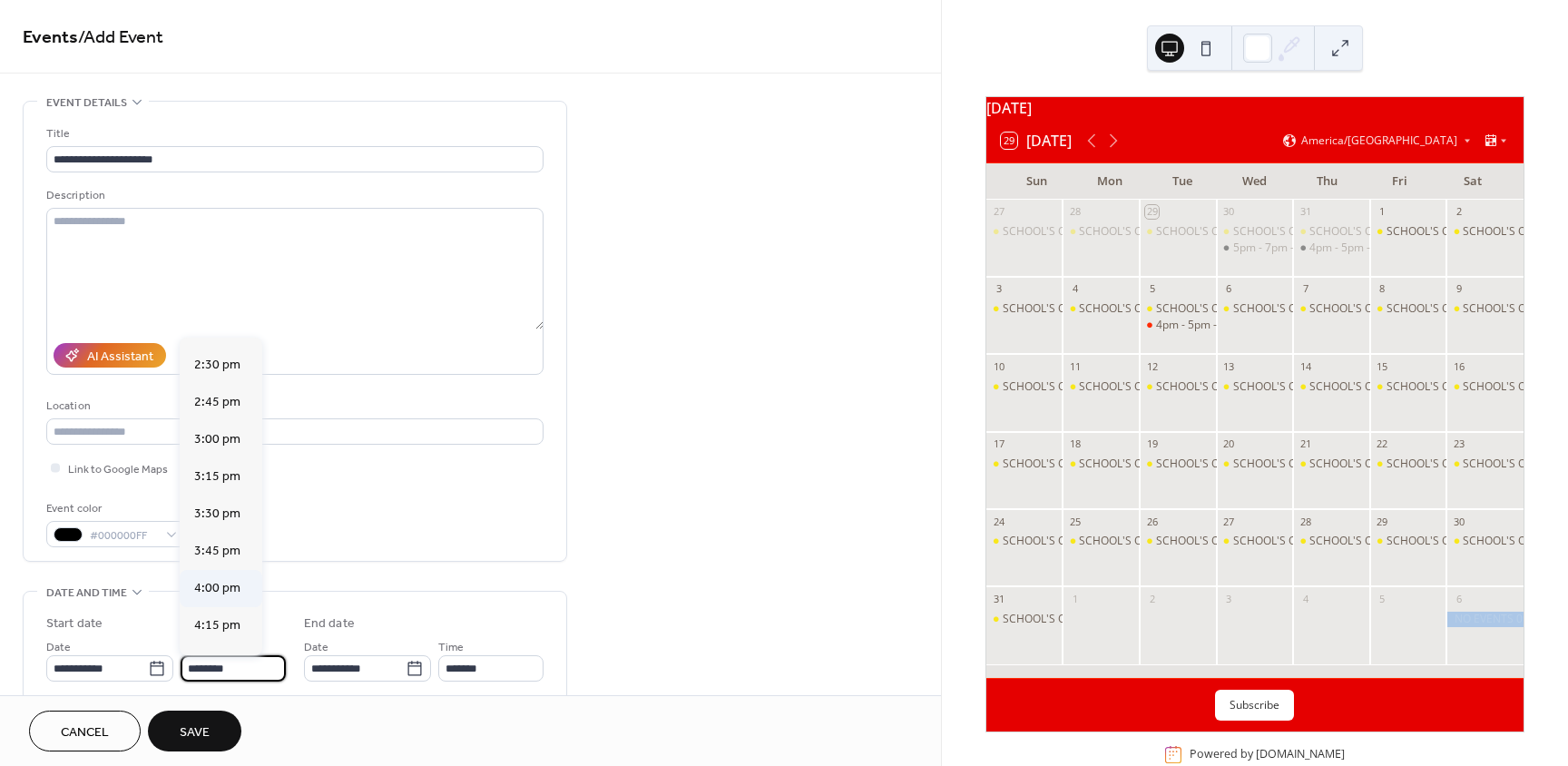 type on "*******" 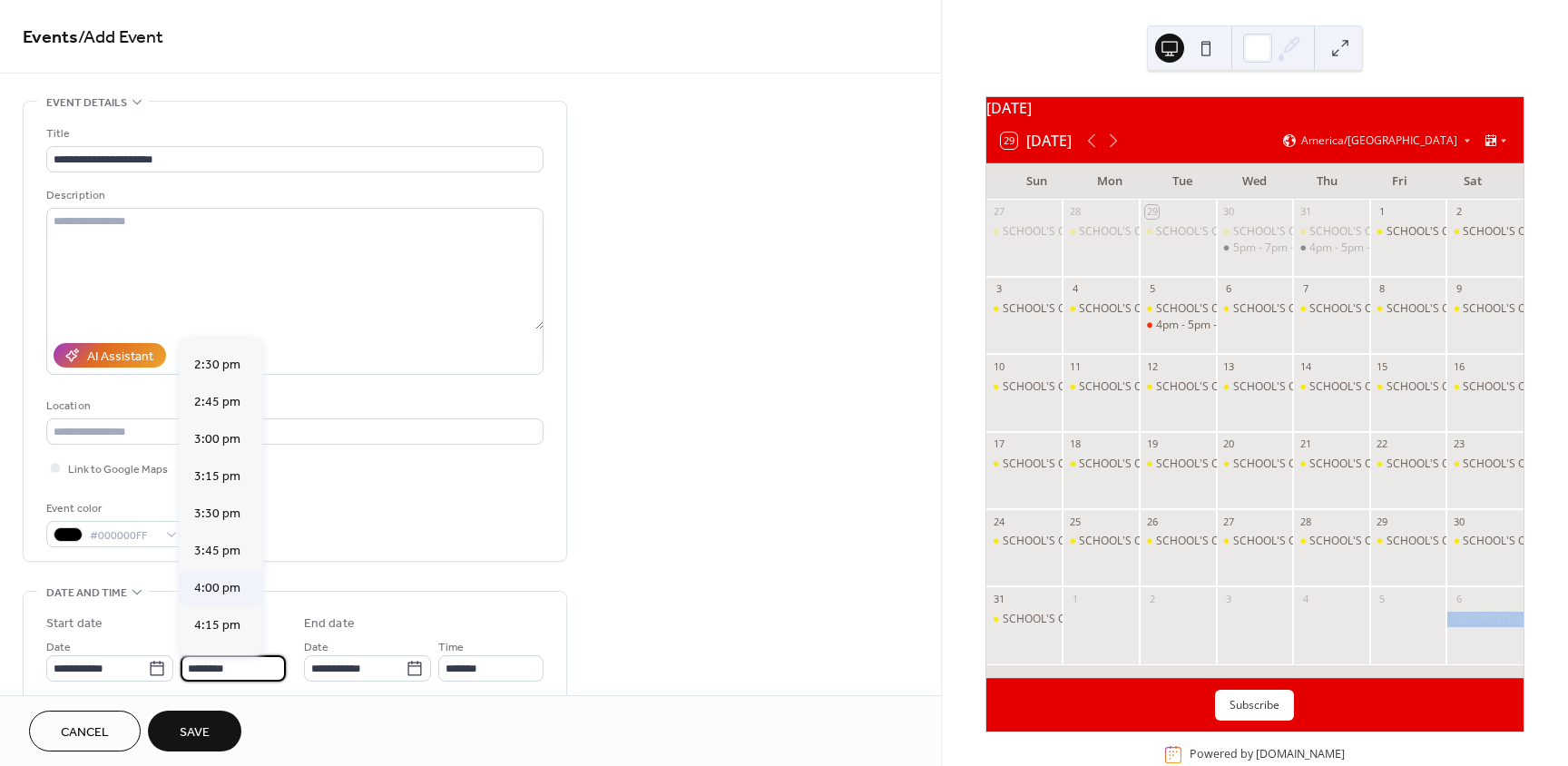 type on "*******" 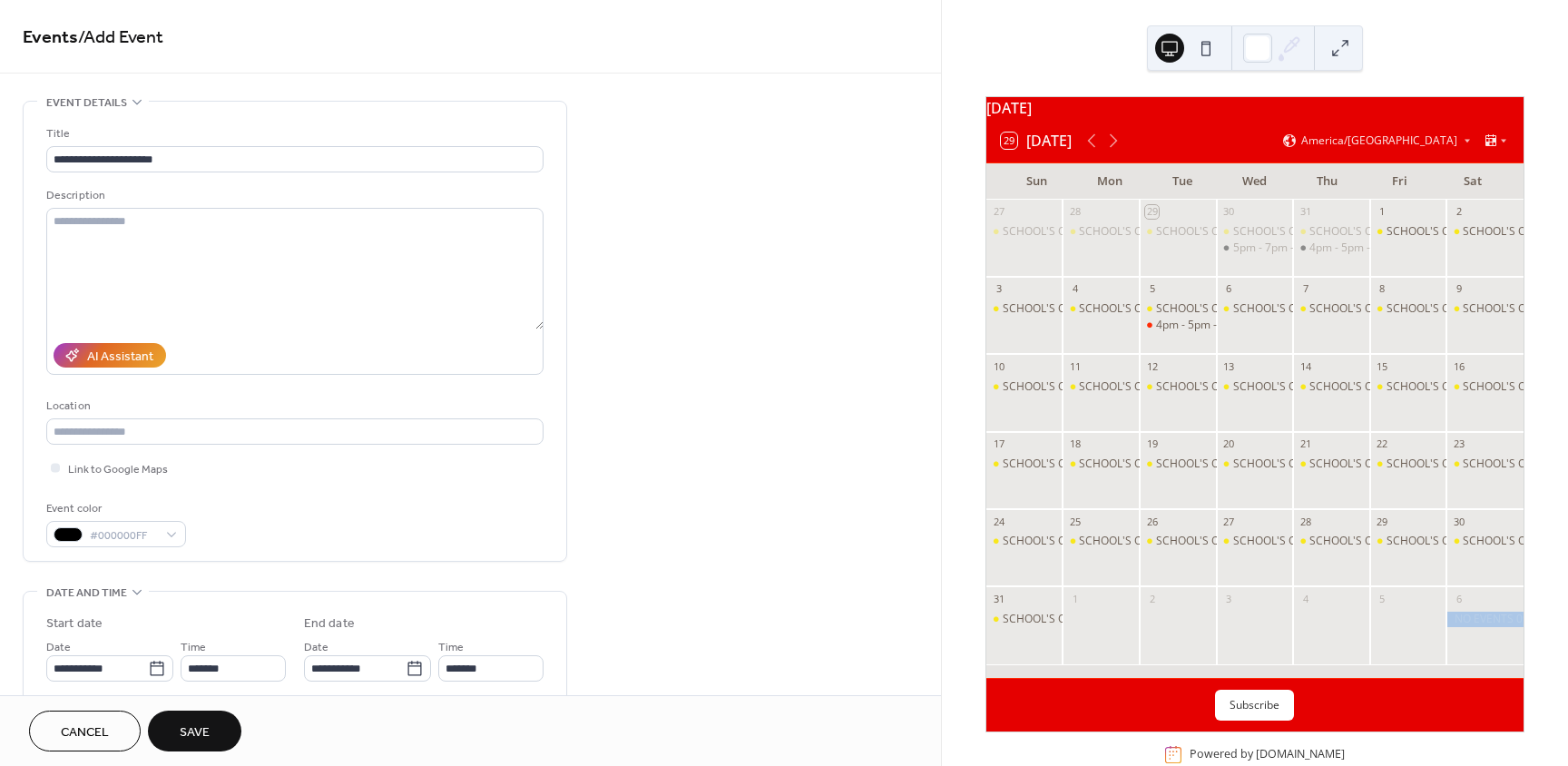 click on "Save" at bounding box center (194, 731) 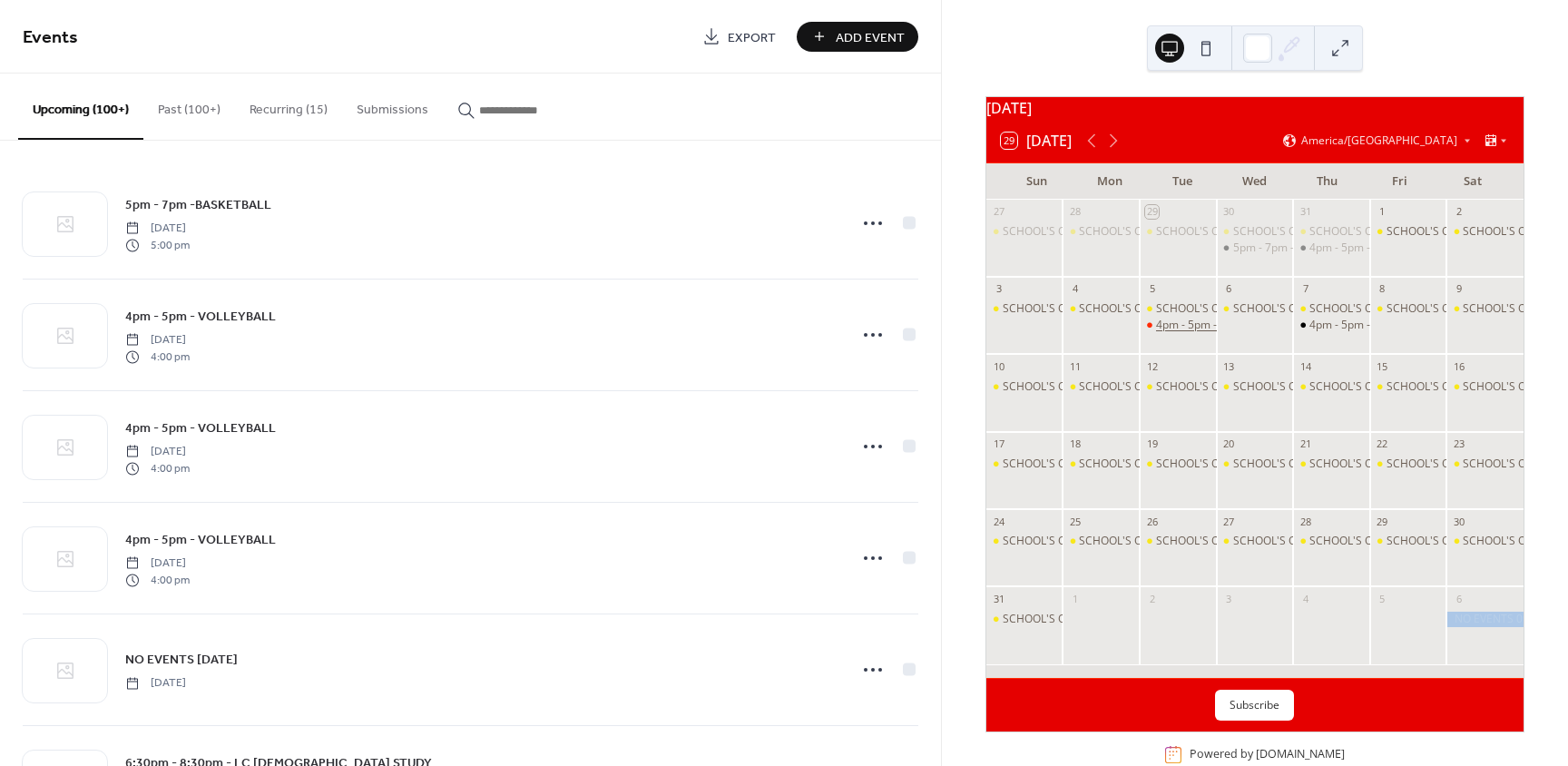click on "4pm - 5pm - VOLLEYBALL" at bounding box center [1220, 325] 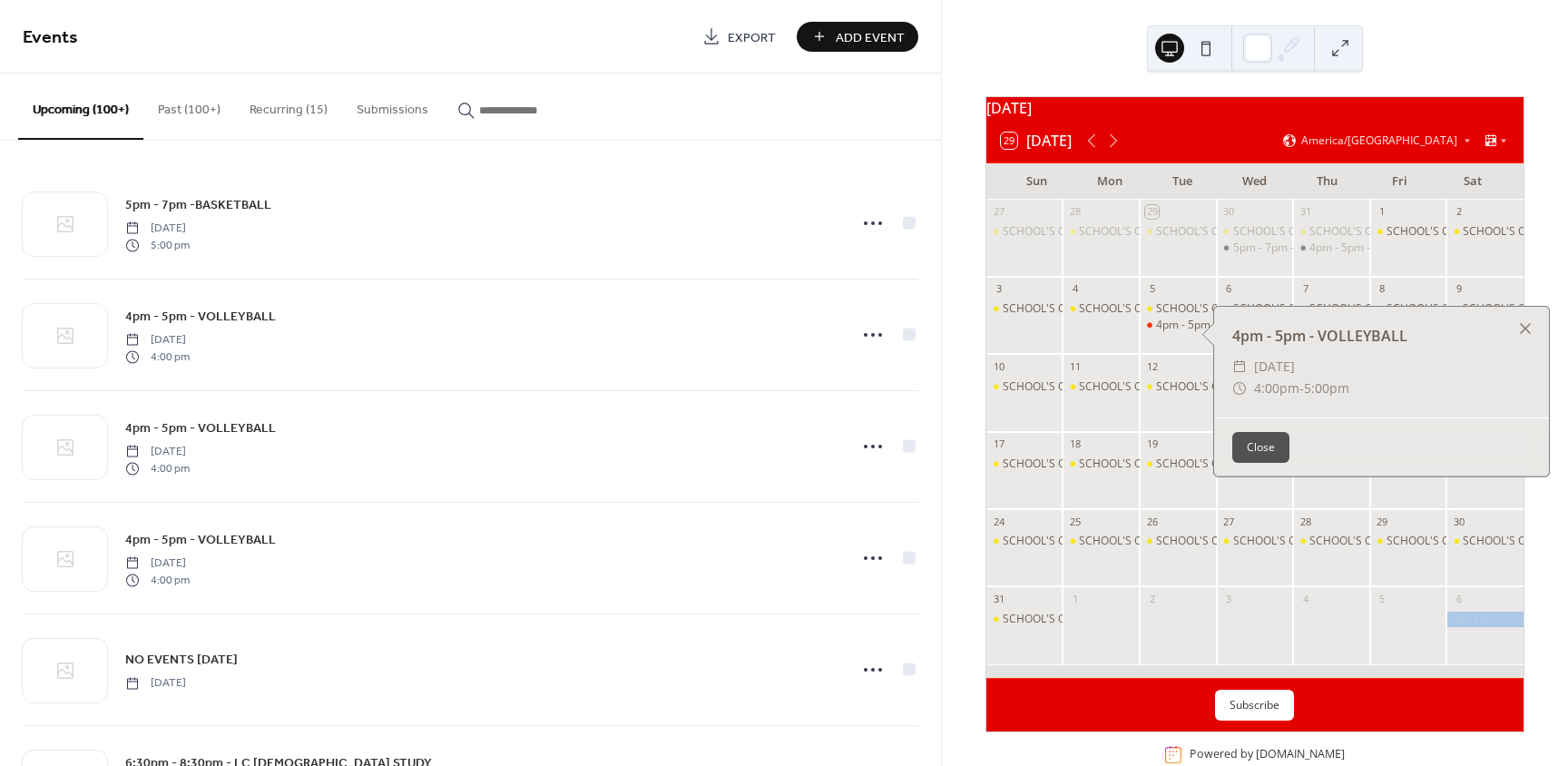 click on "Upcoming (100+) Past (100+) Recurring (15) Submissions" at bounding box center [470, 107] 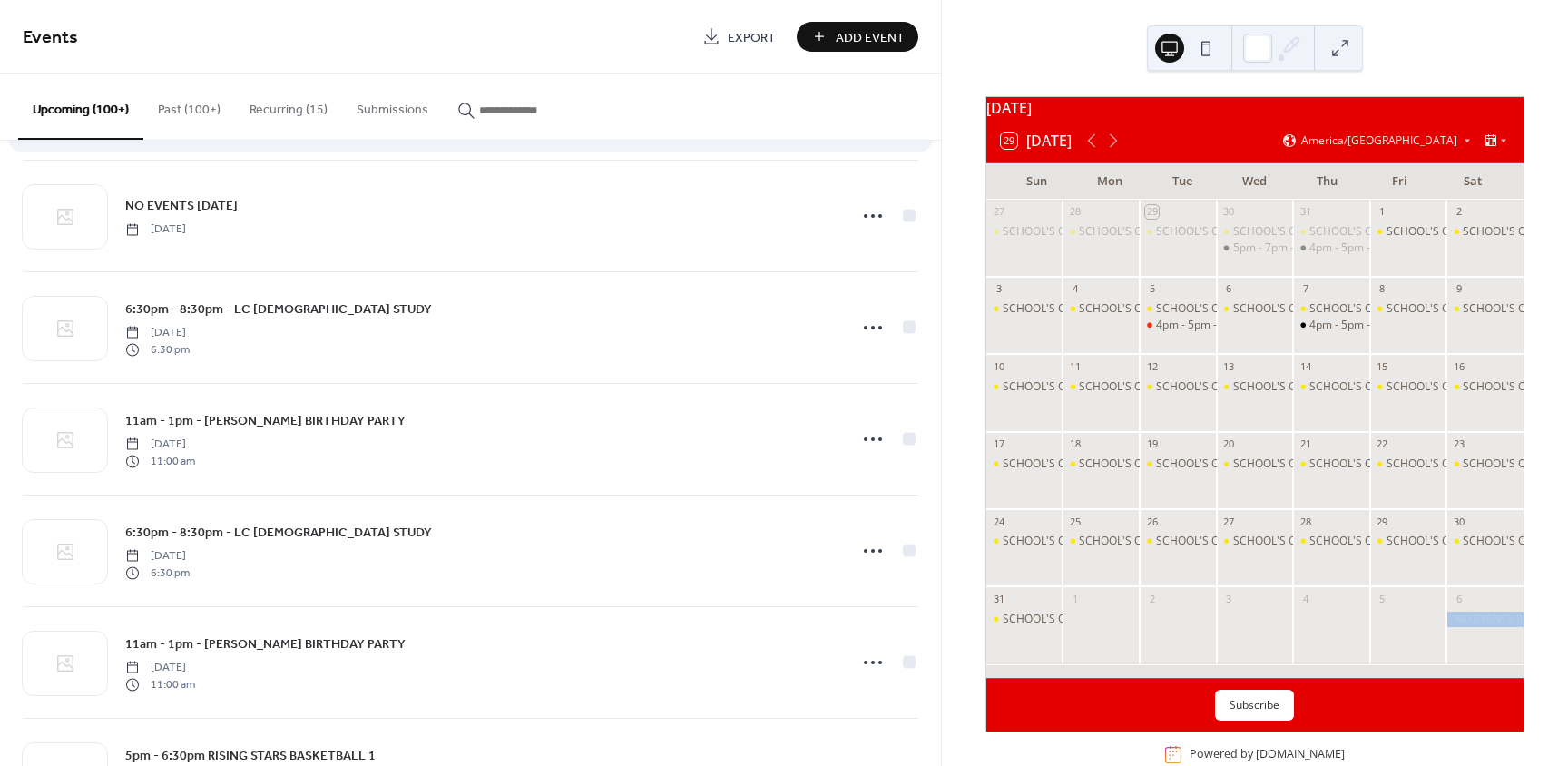 scroll, scrollTop: 0, scrollLeft: 0, axis: both 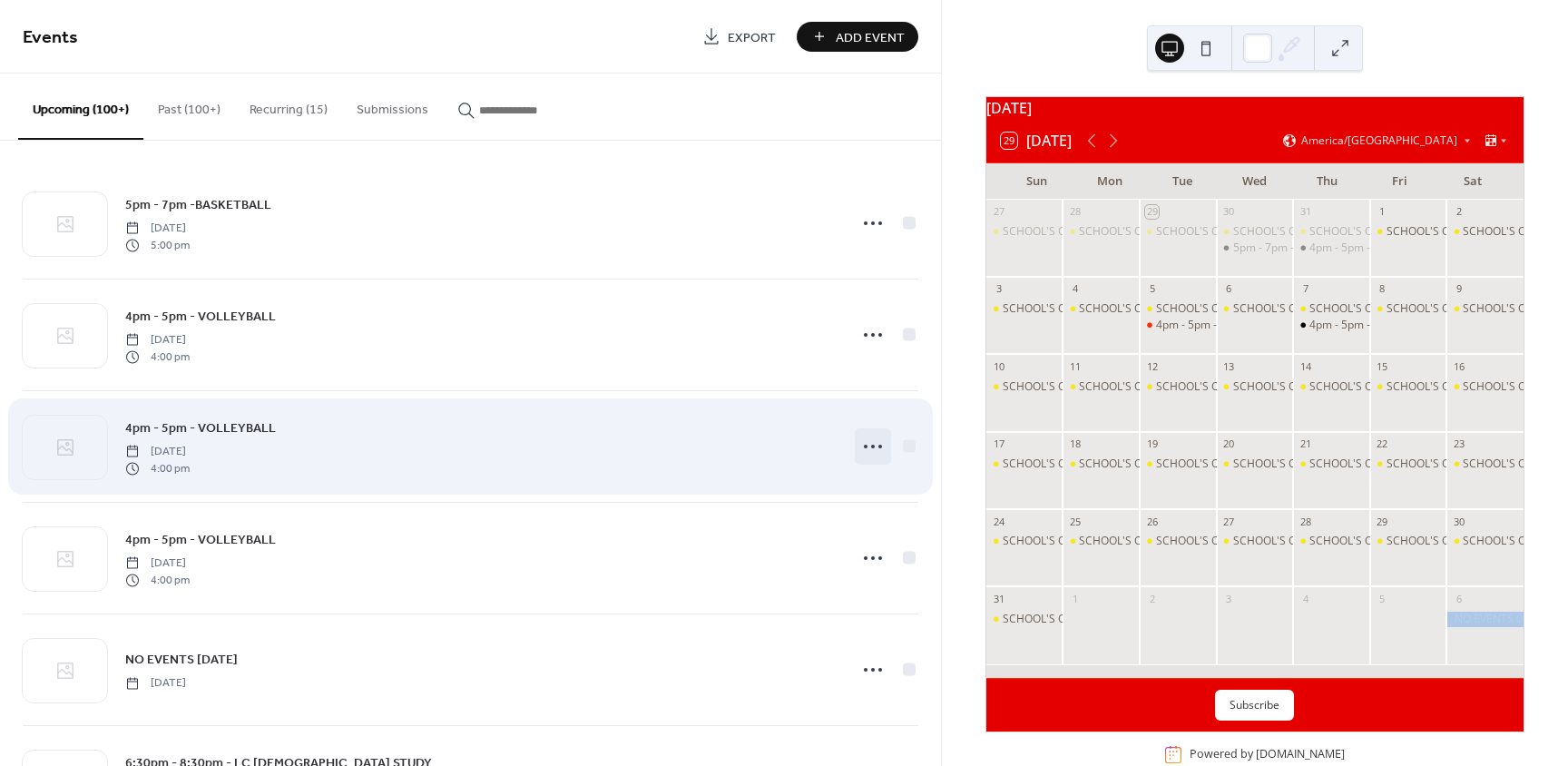 click 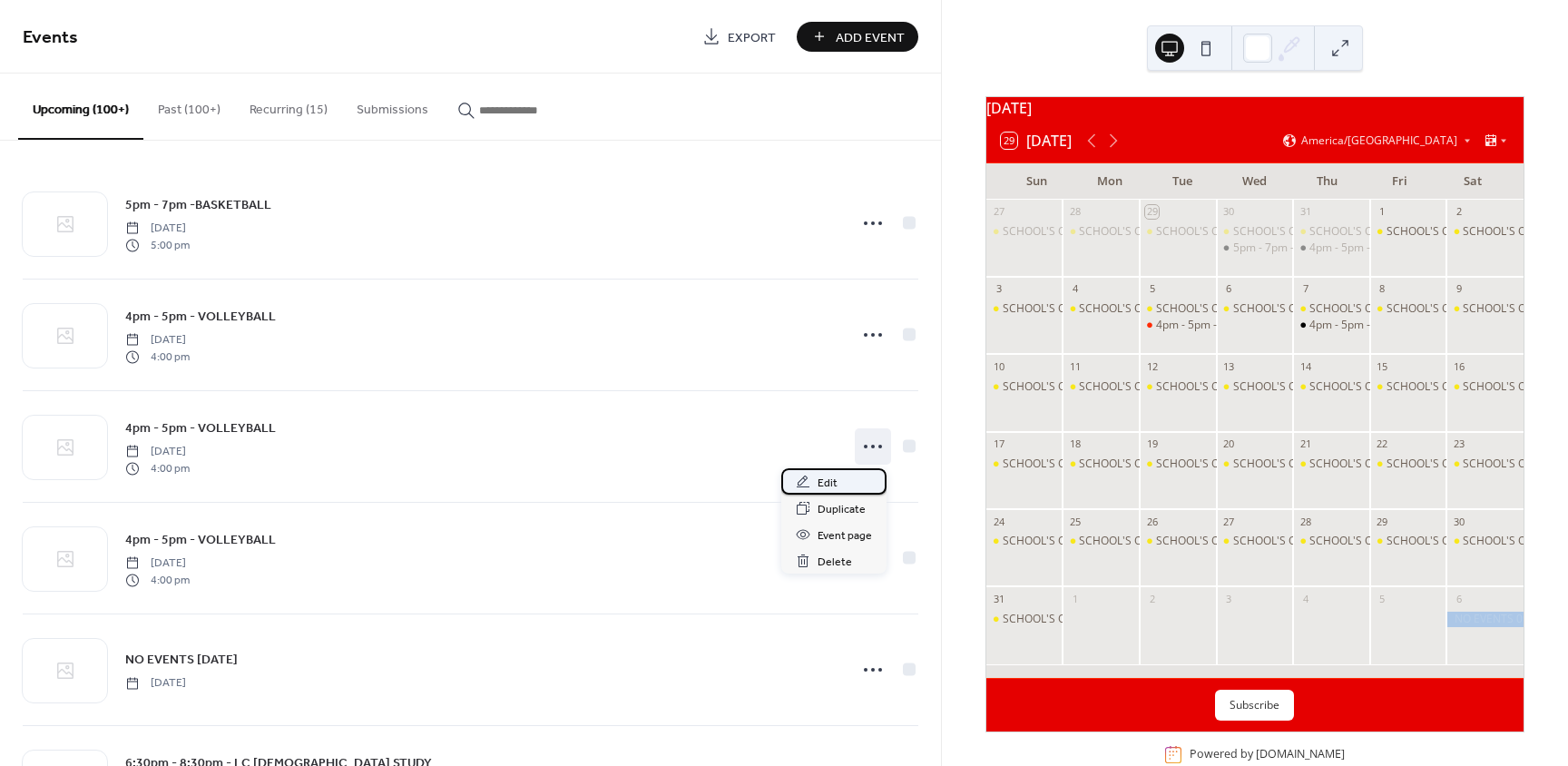click on "Edit" at bounding box center (834, 481) 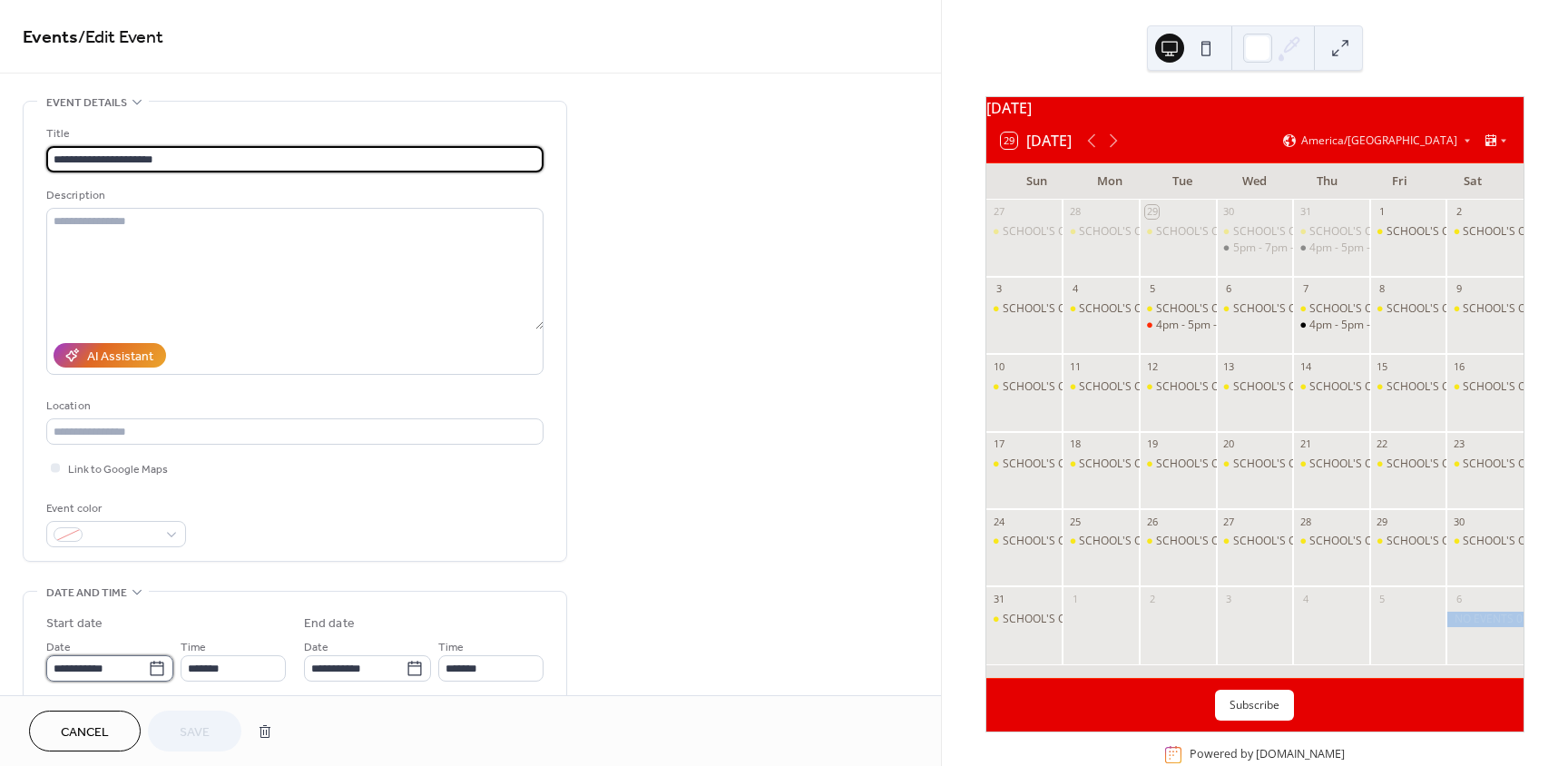 click on "**********" at bounding box center [97, 668] 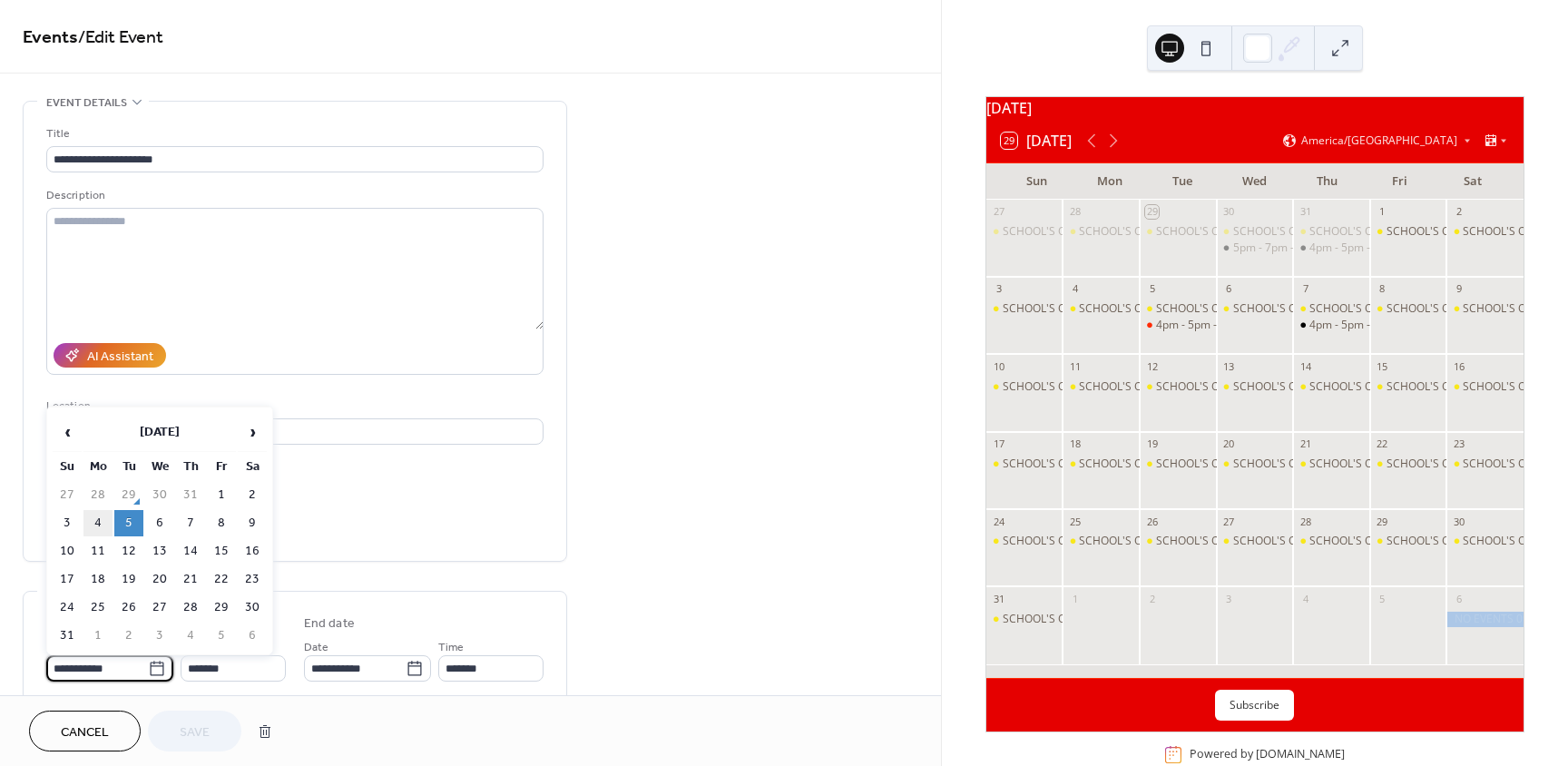 click on "4" at bounding box center (98, 523) 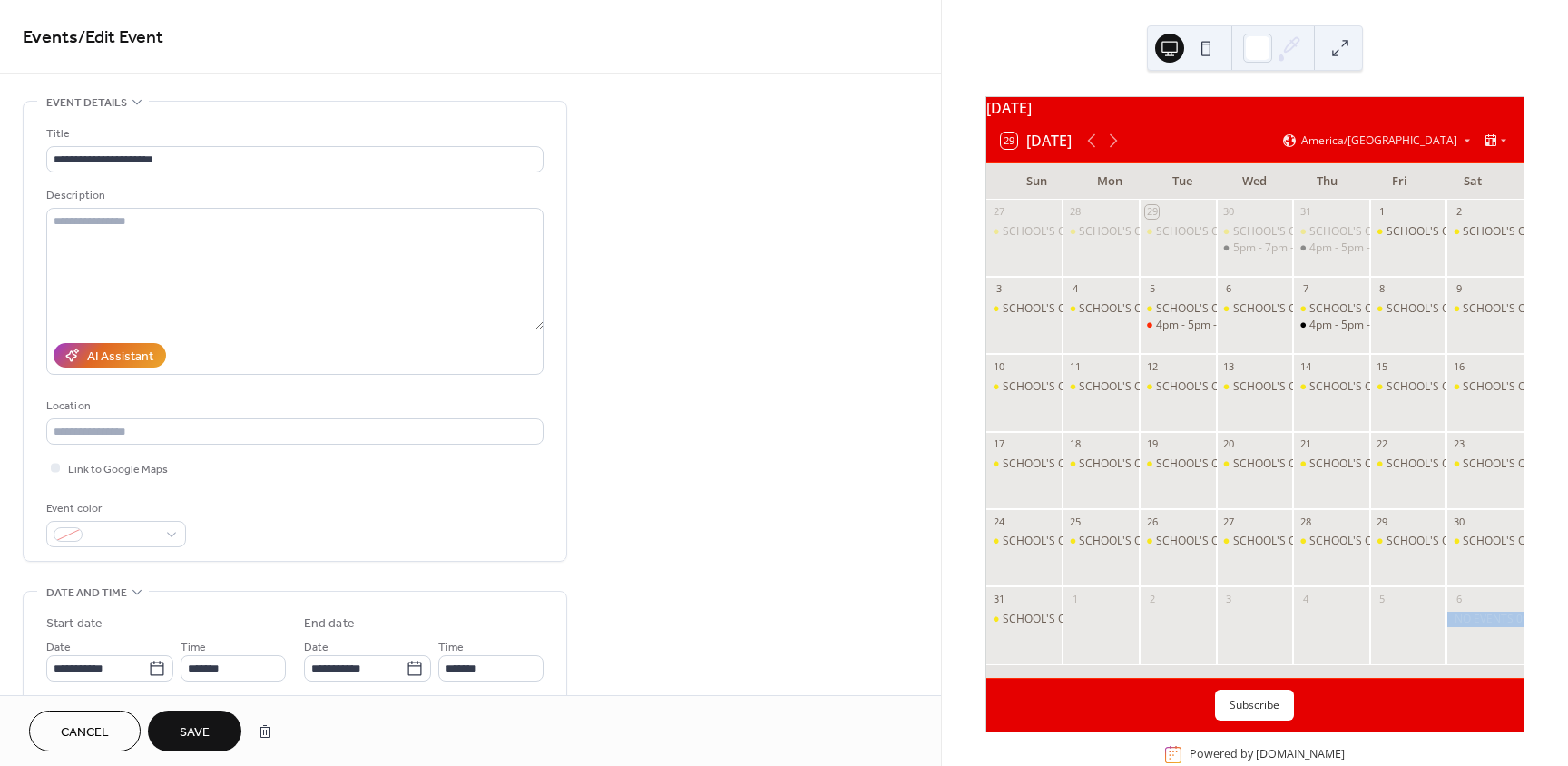 click on "Save" at bounding box center (194, 731) 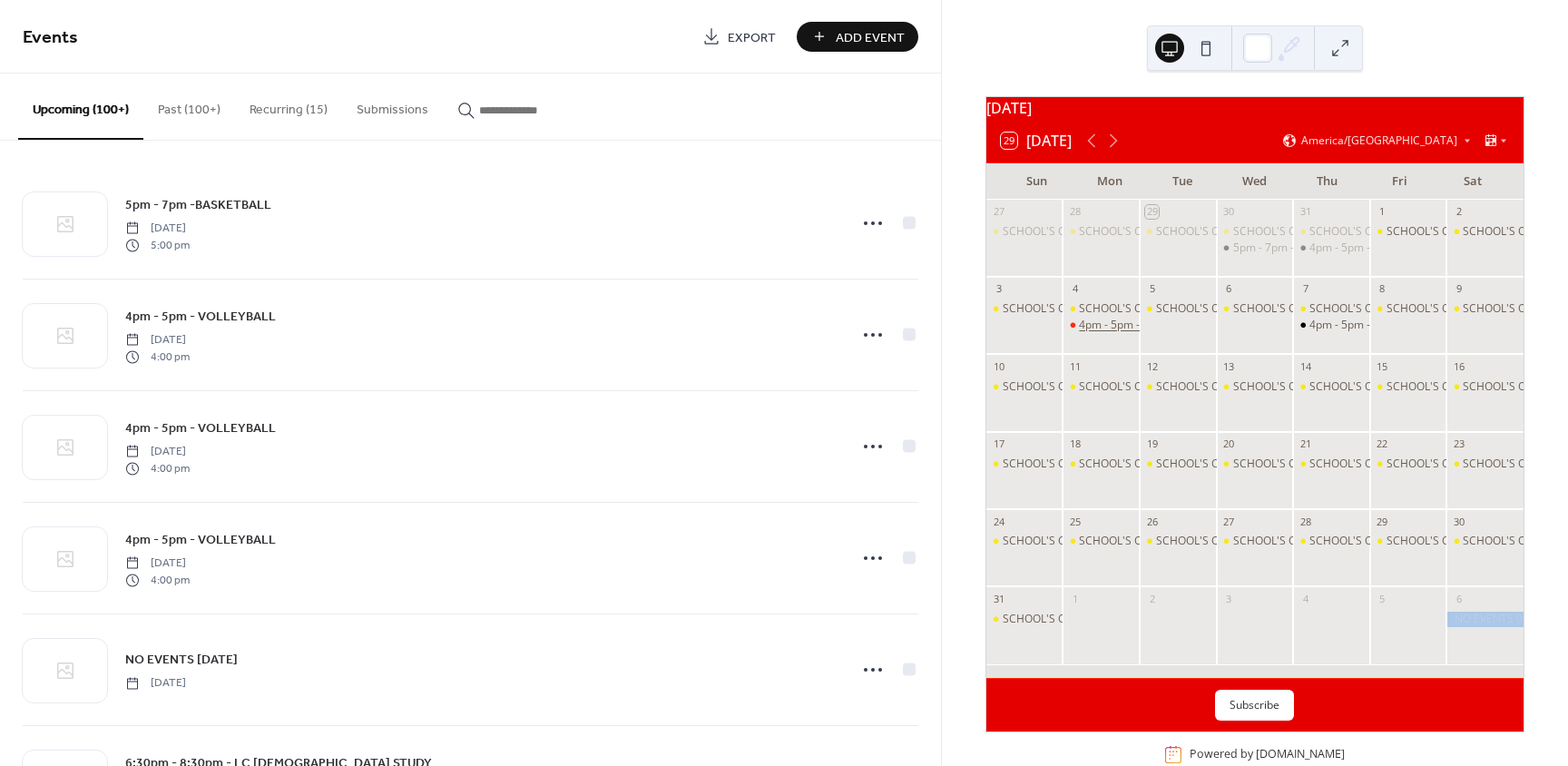 click on "4pm - 5pm - VOLLEYBALL" at bounding box center (1142, 325) 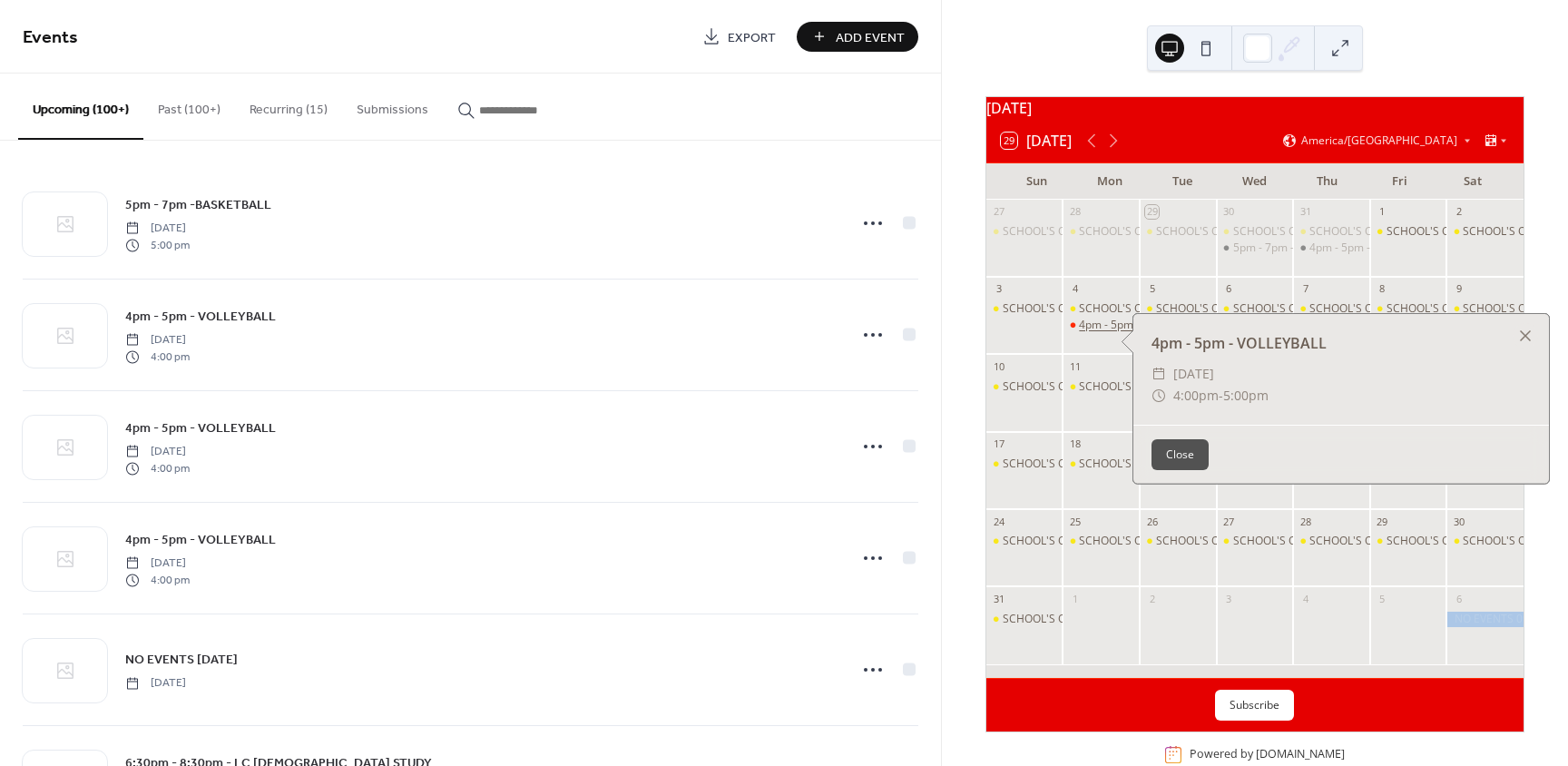 click on "4pm - 5pm - VOLLEYBALL" at bounding box center (1142, 325) 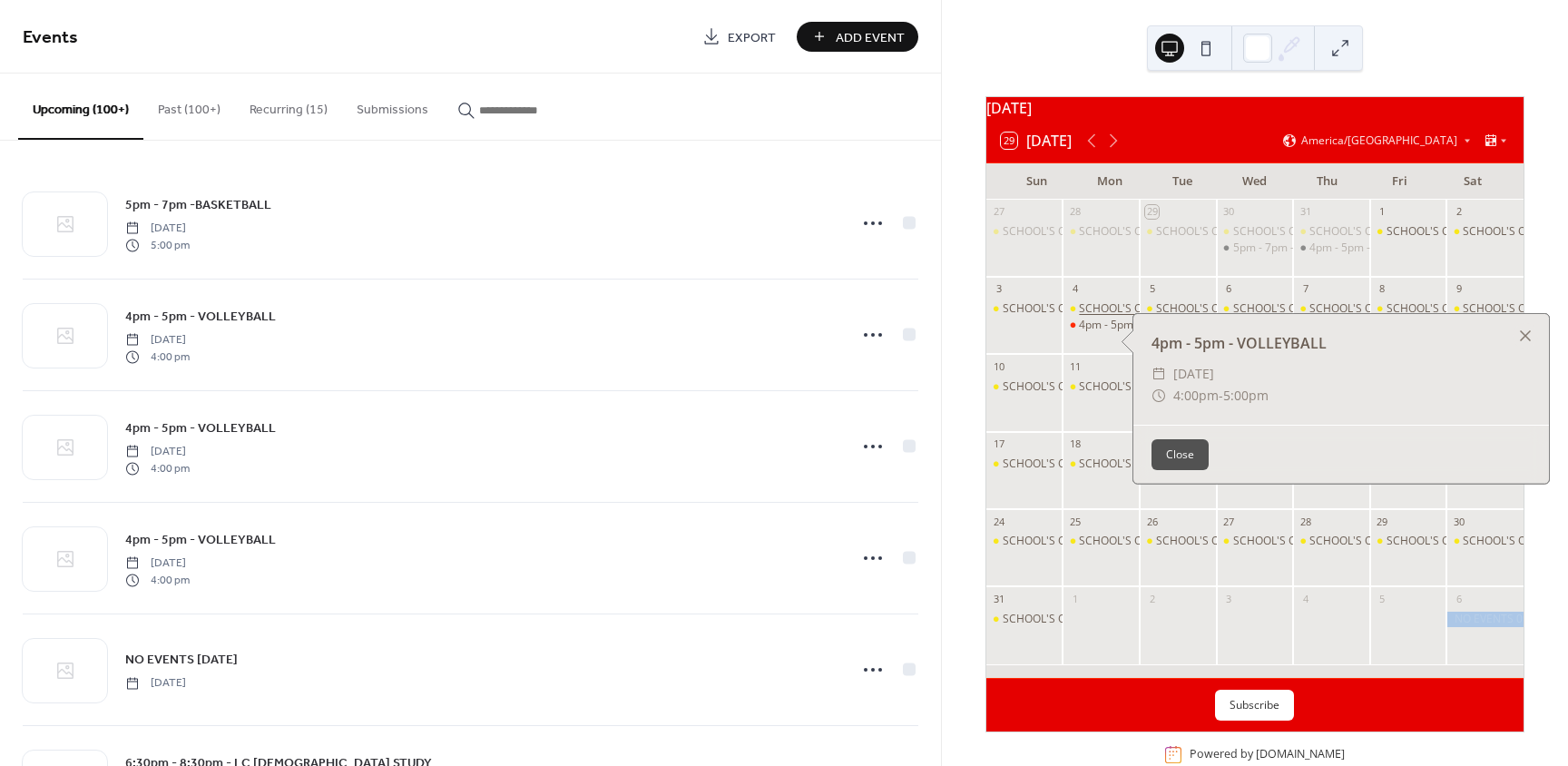 click on "SCHOOL'S OUT FOR SUMMER! No bookings available" at bounding box center [1212, 309] 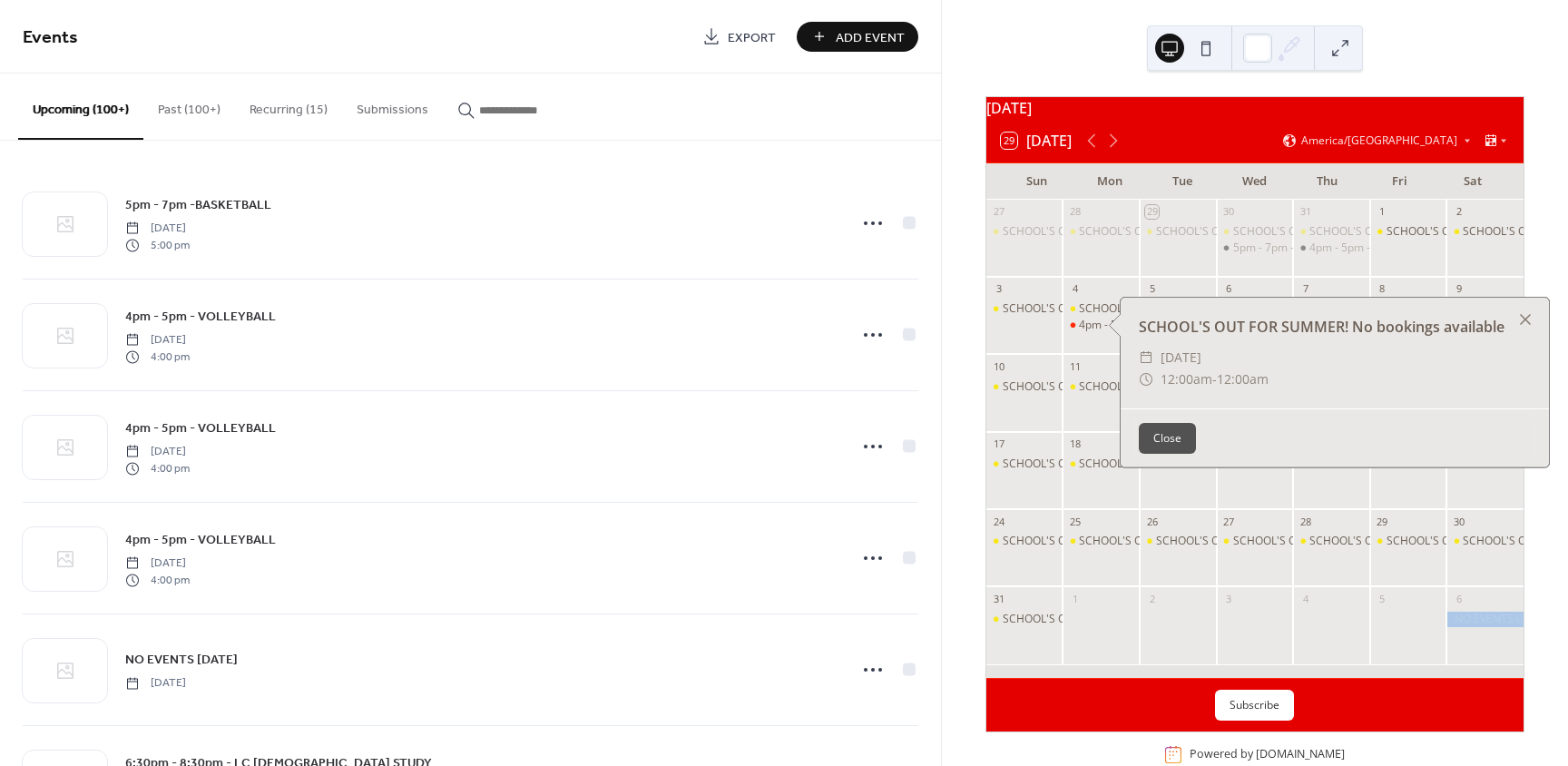 click on "27 SCHOOL'S OUT FOR SUMMER! No bookings available" at bounding box center (1024, 238) 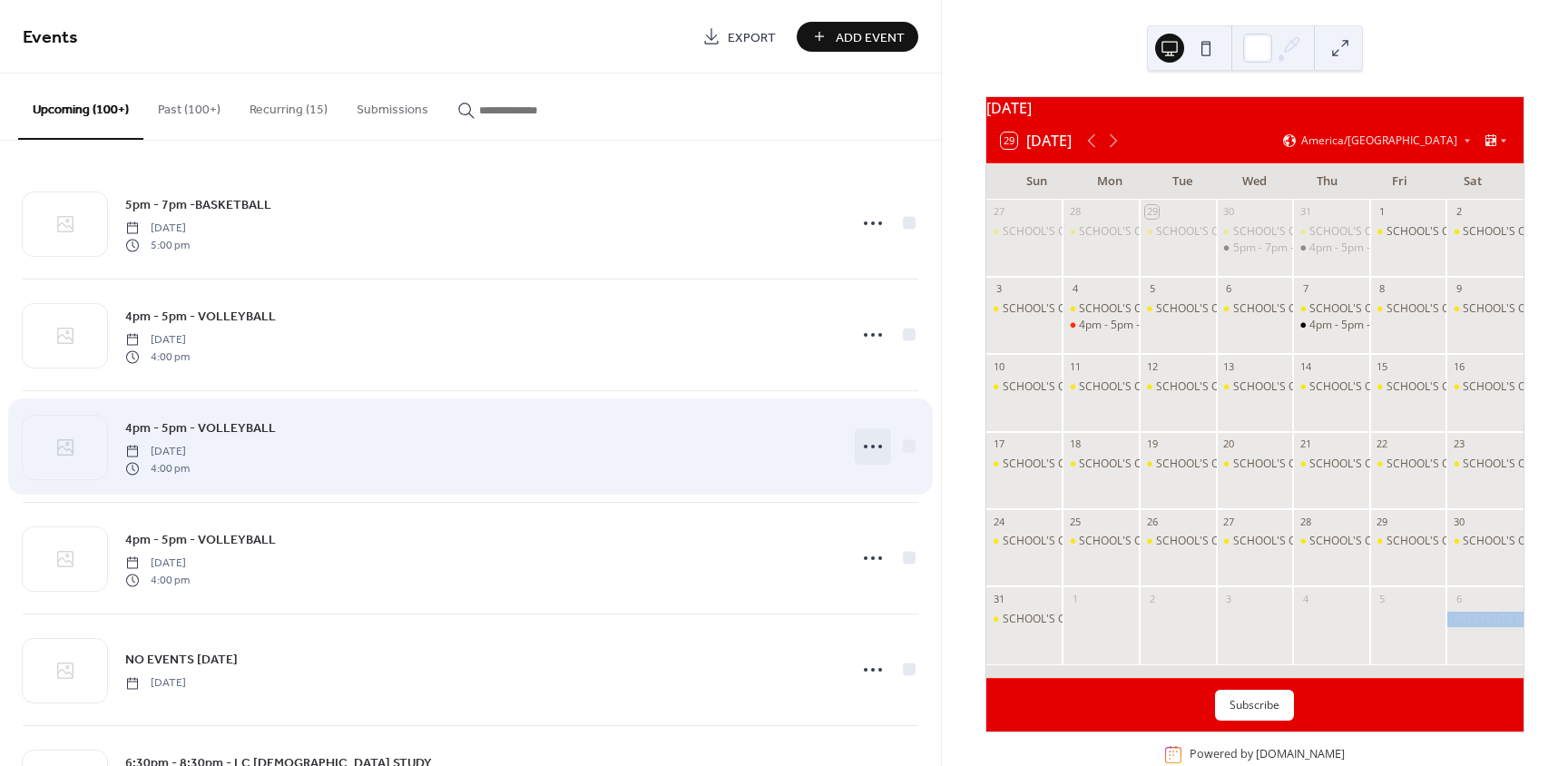 click 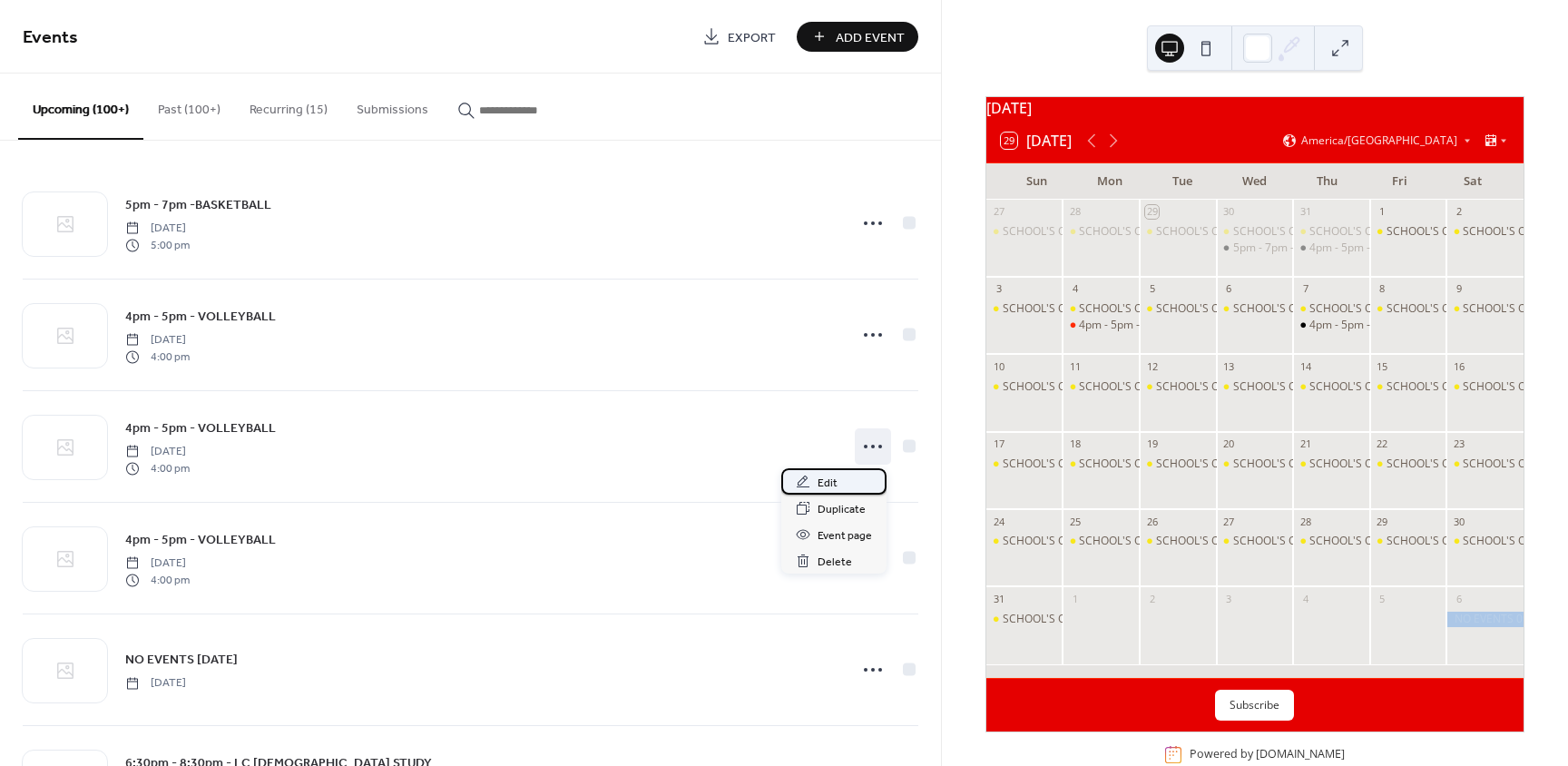 click on "Edit" at bounding box center [828, 483] 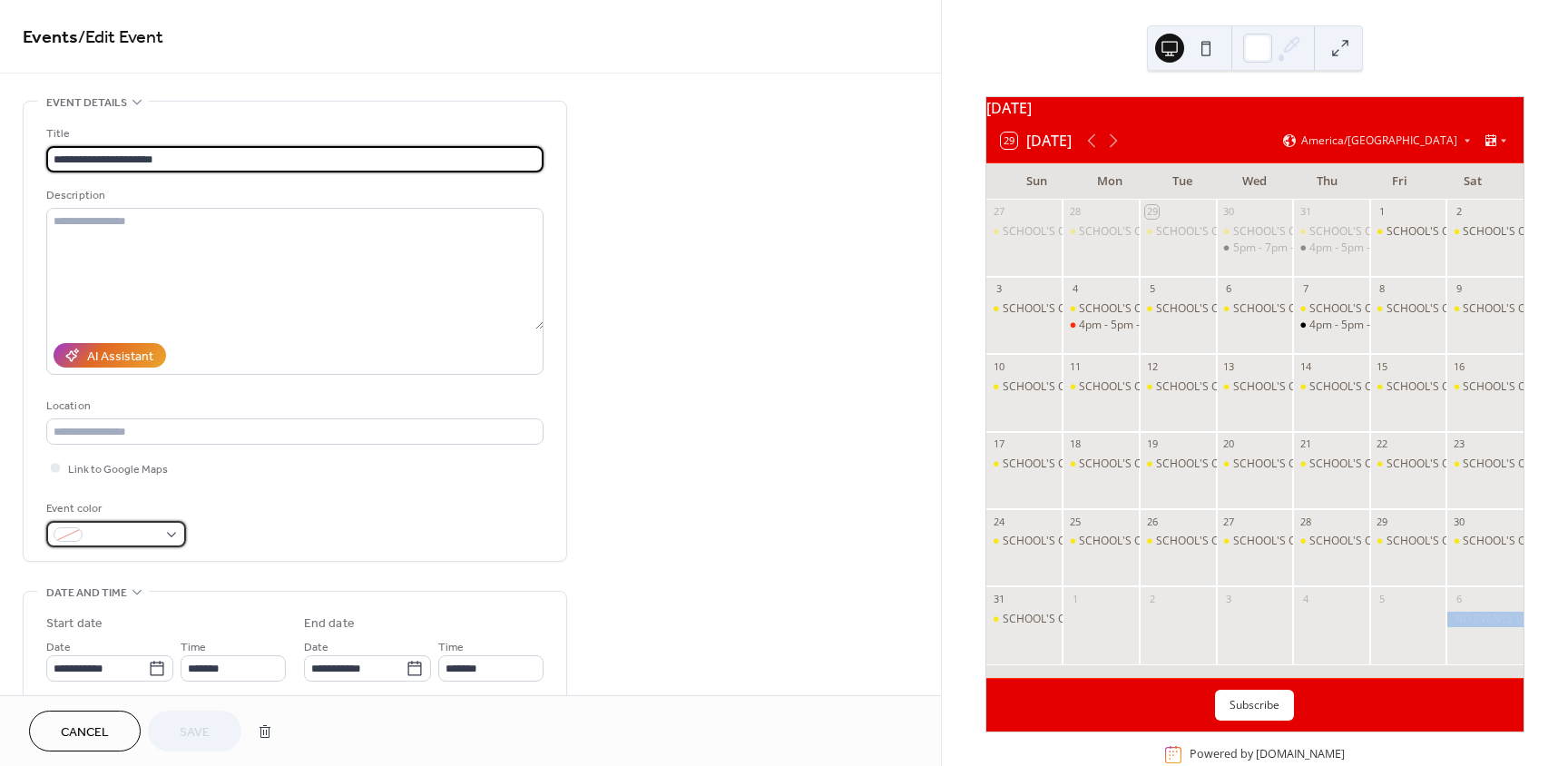 click at bounding box center [123, 535] 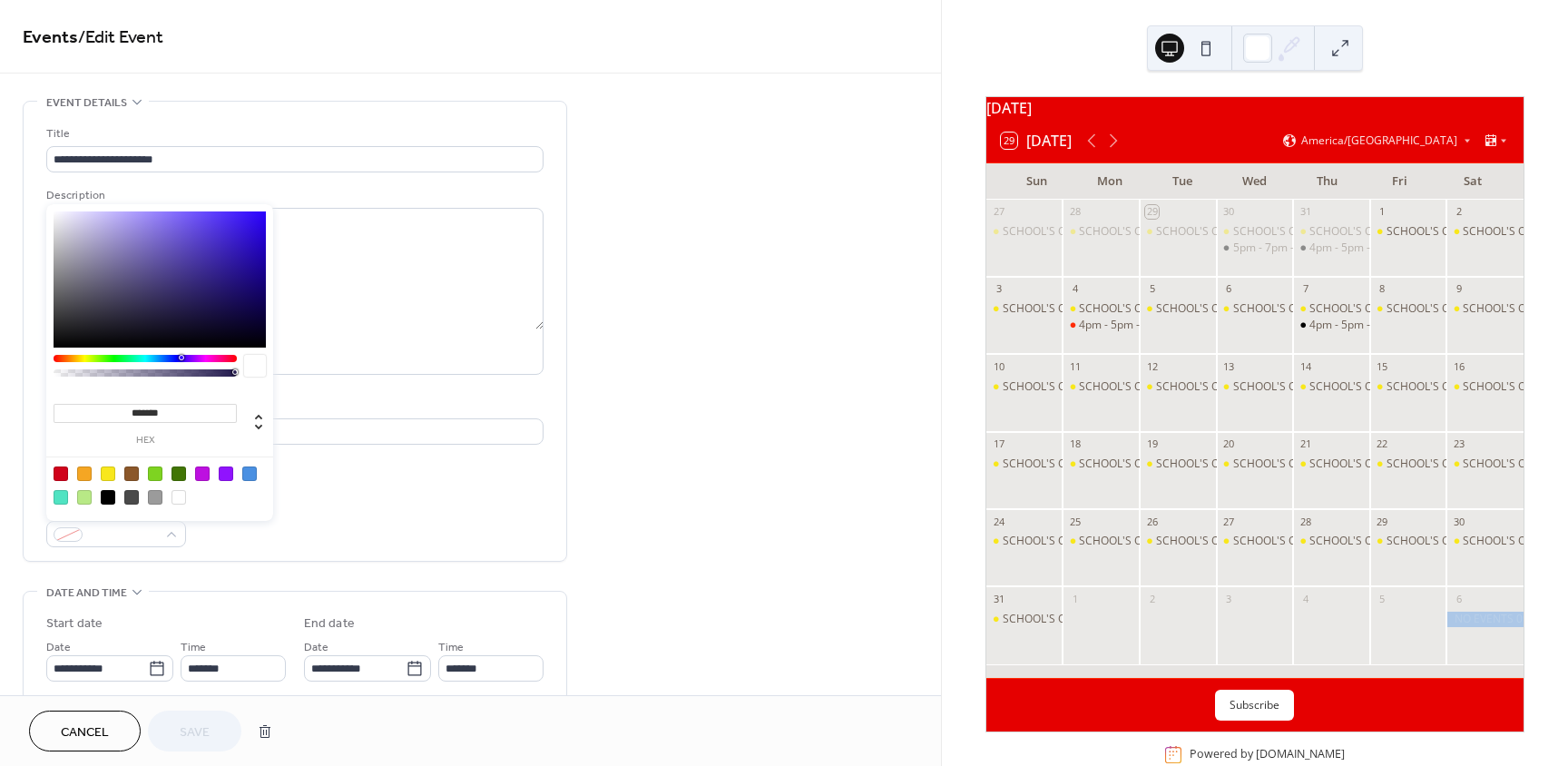 click at bounding box center [108, 497] 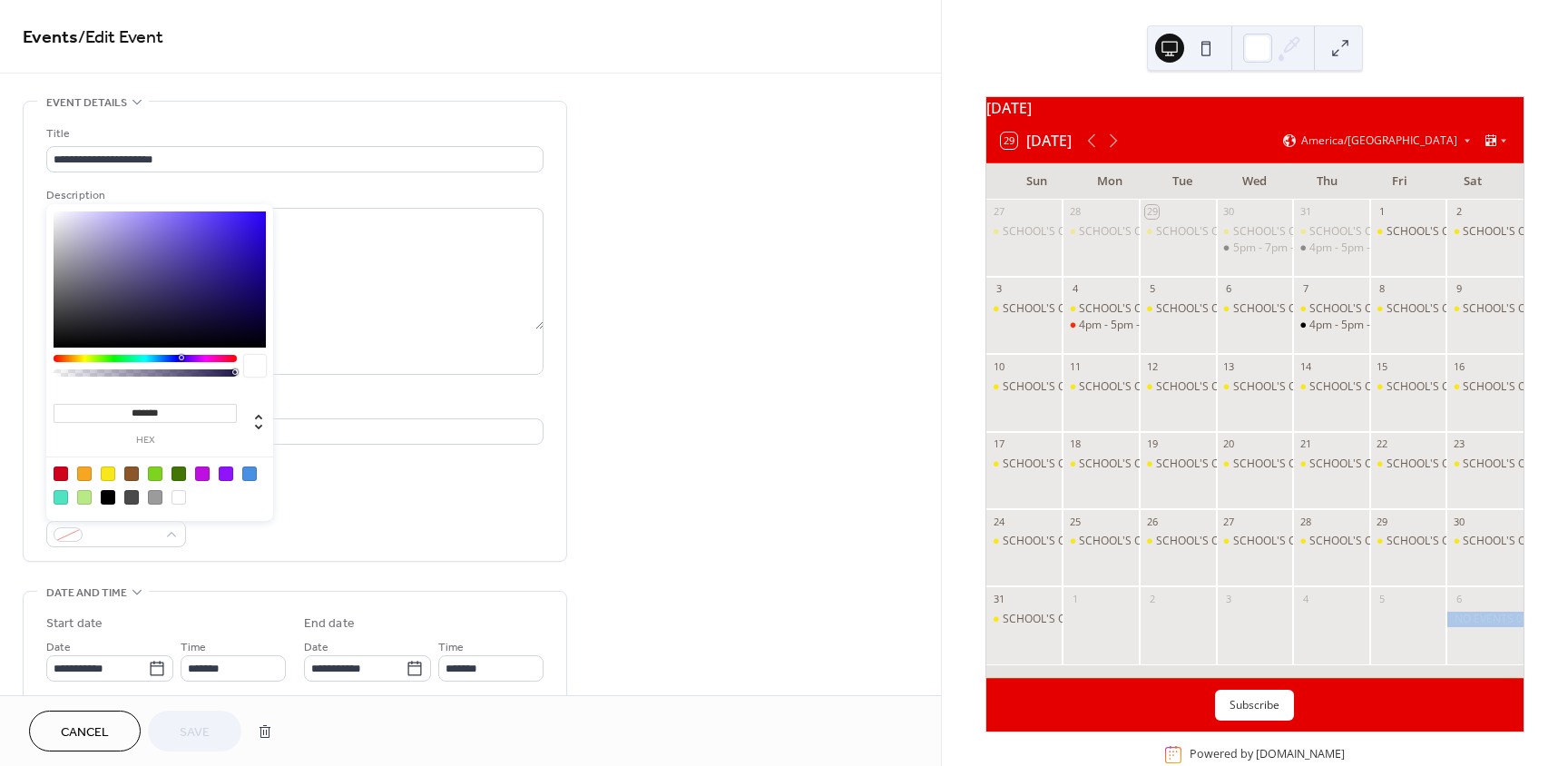 type on "*******" 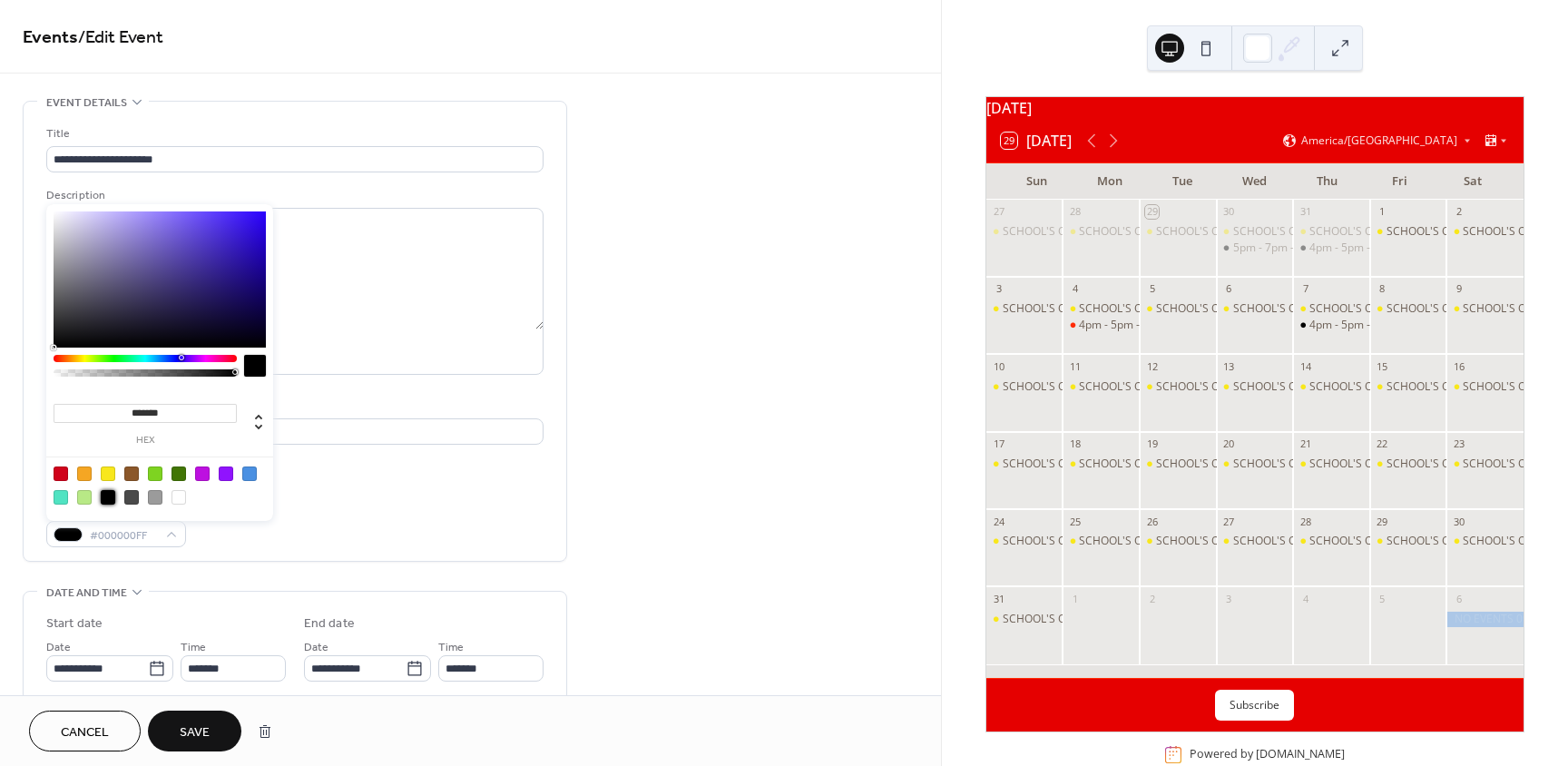 click on "Save" at bounding box center (194, 731) 